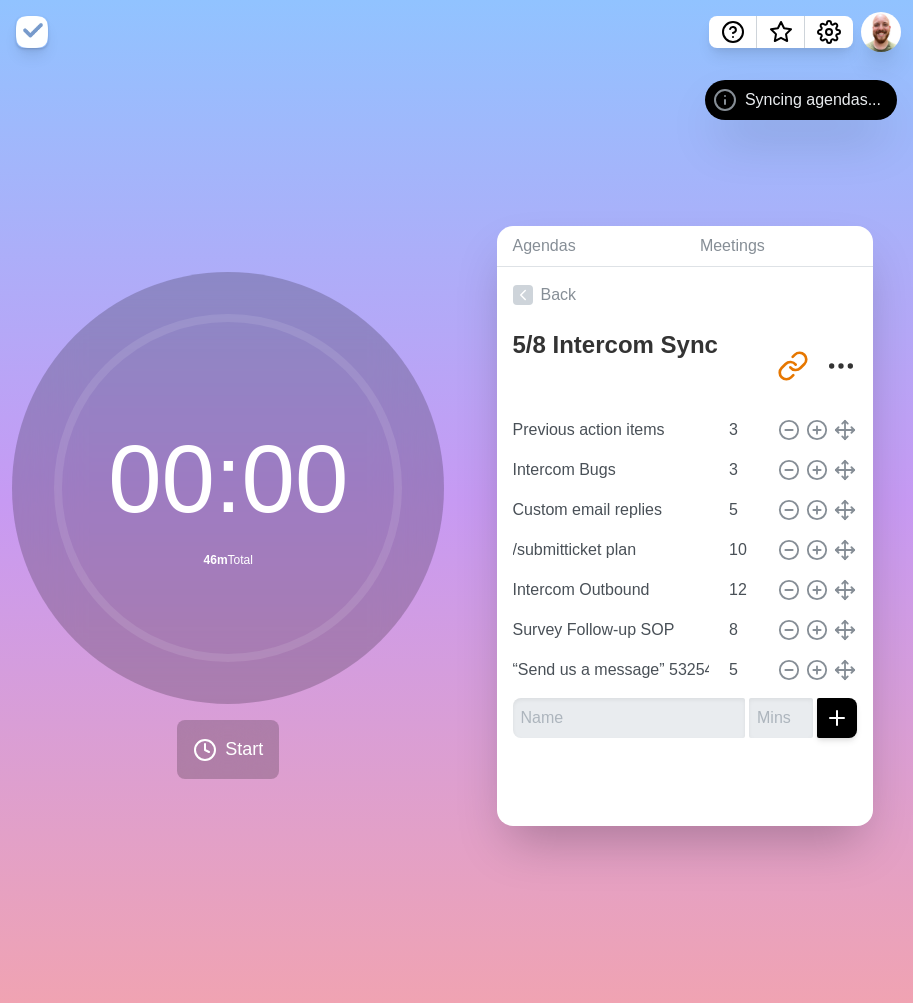 scroll, scrollTop: 0, scrollLeft: 0, axis: both 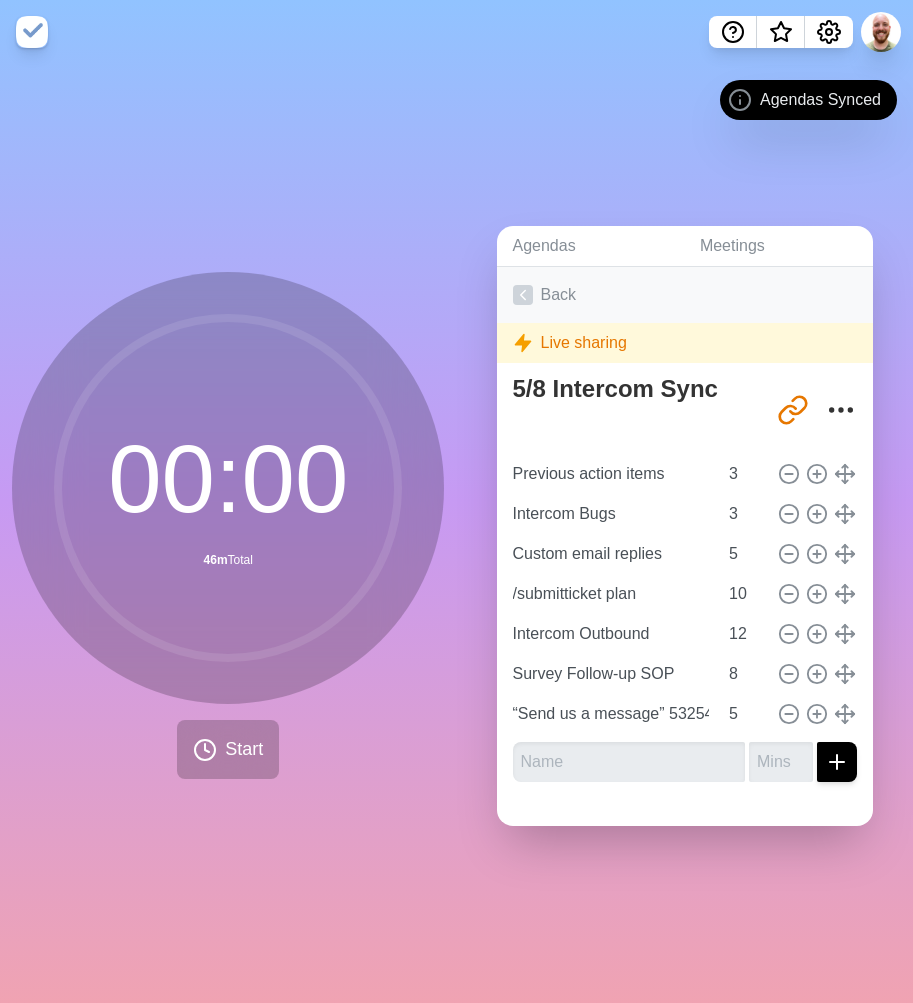 click on "Back" at bounding box center (685, 295) 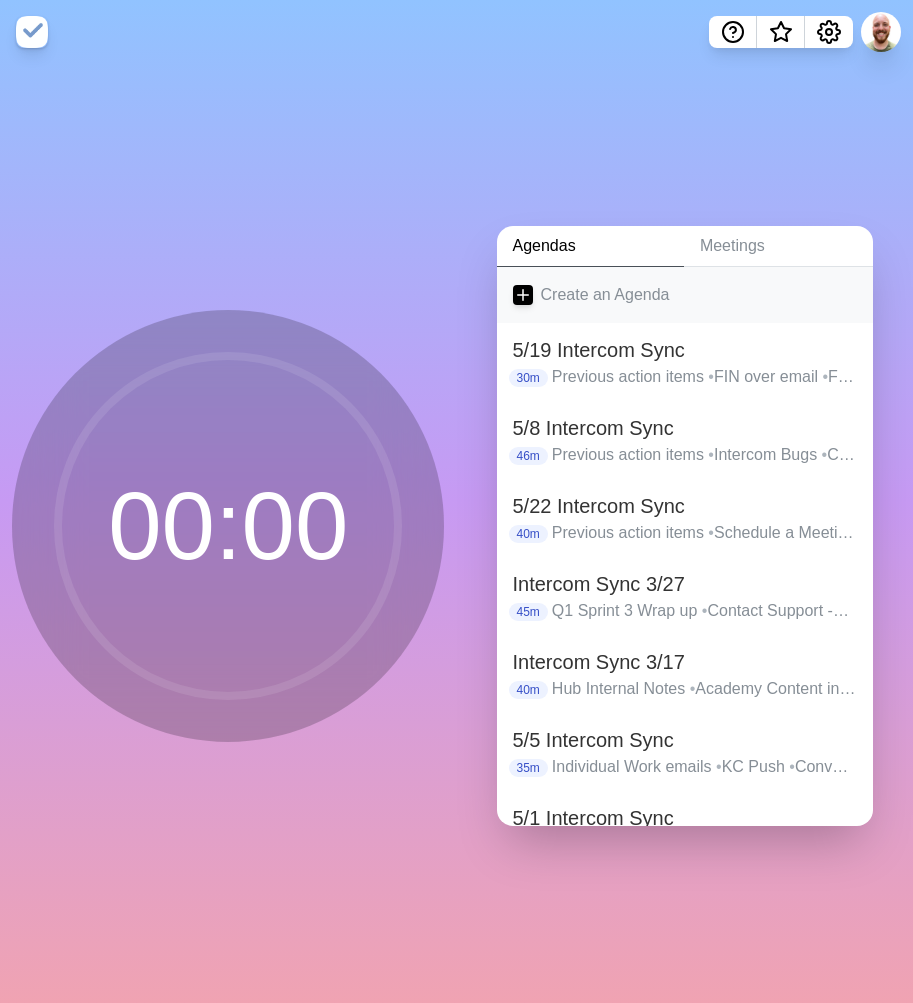 click on "Create an Agenda" at bounding box center (685, 295) 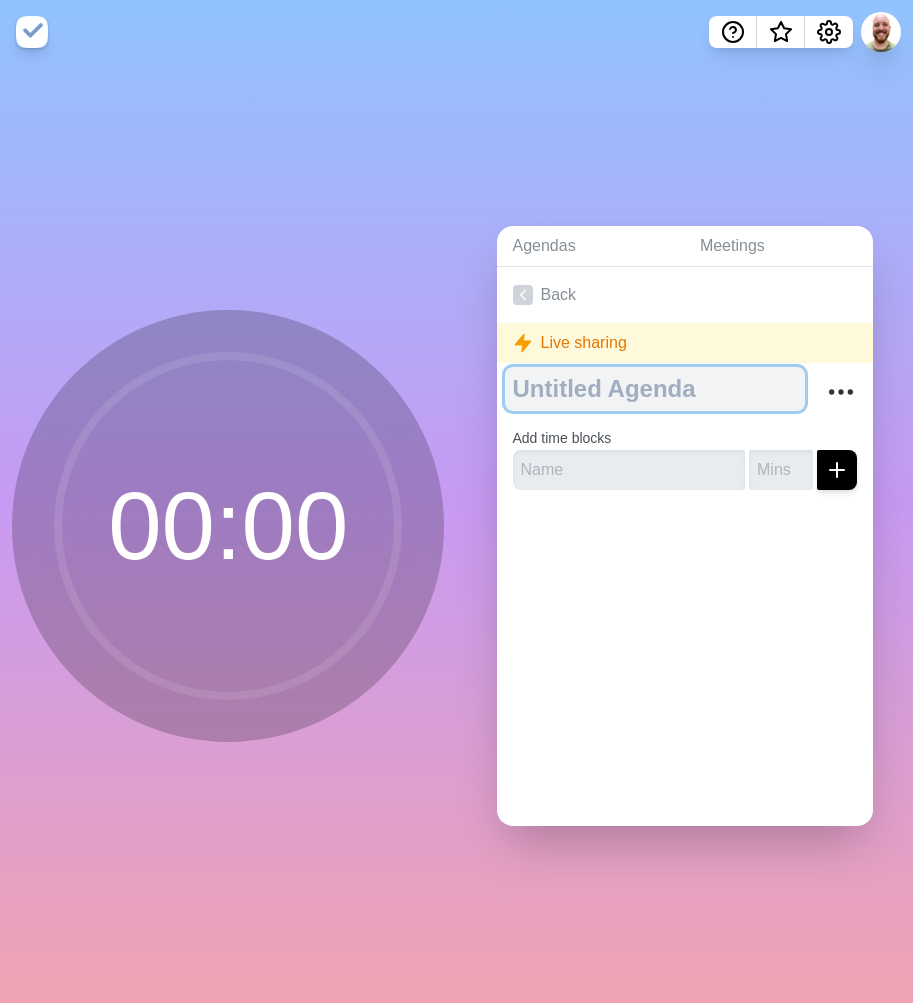 click at bounding box center (655, 389) 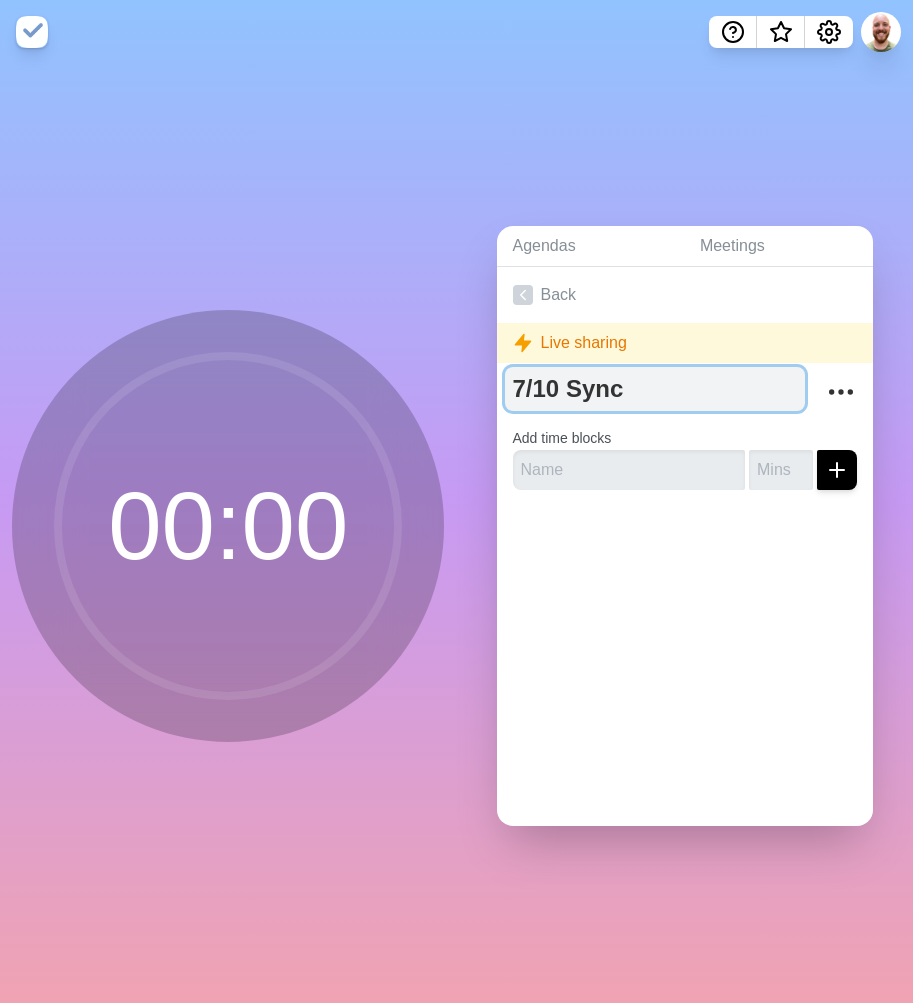 type on "7/10 Sync" 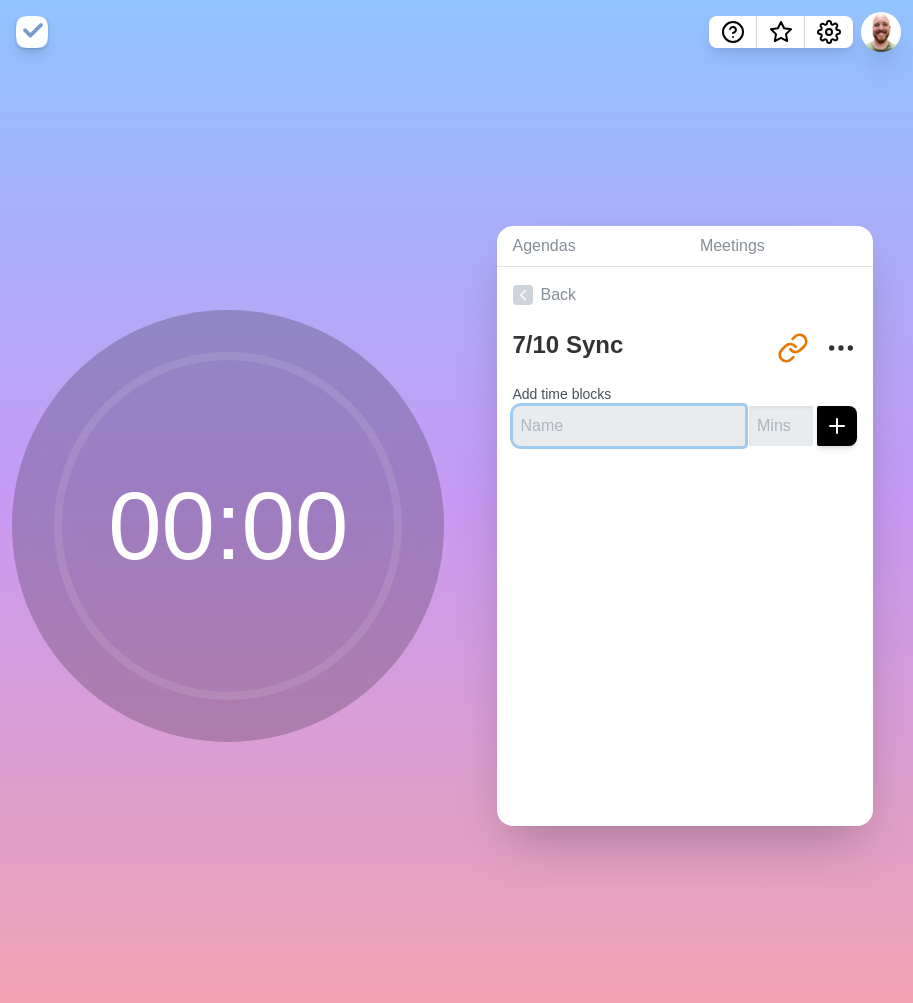click at bounding box center [629, 426] 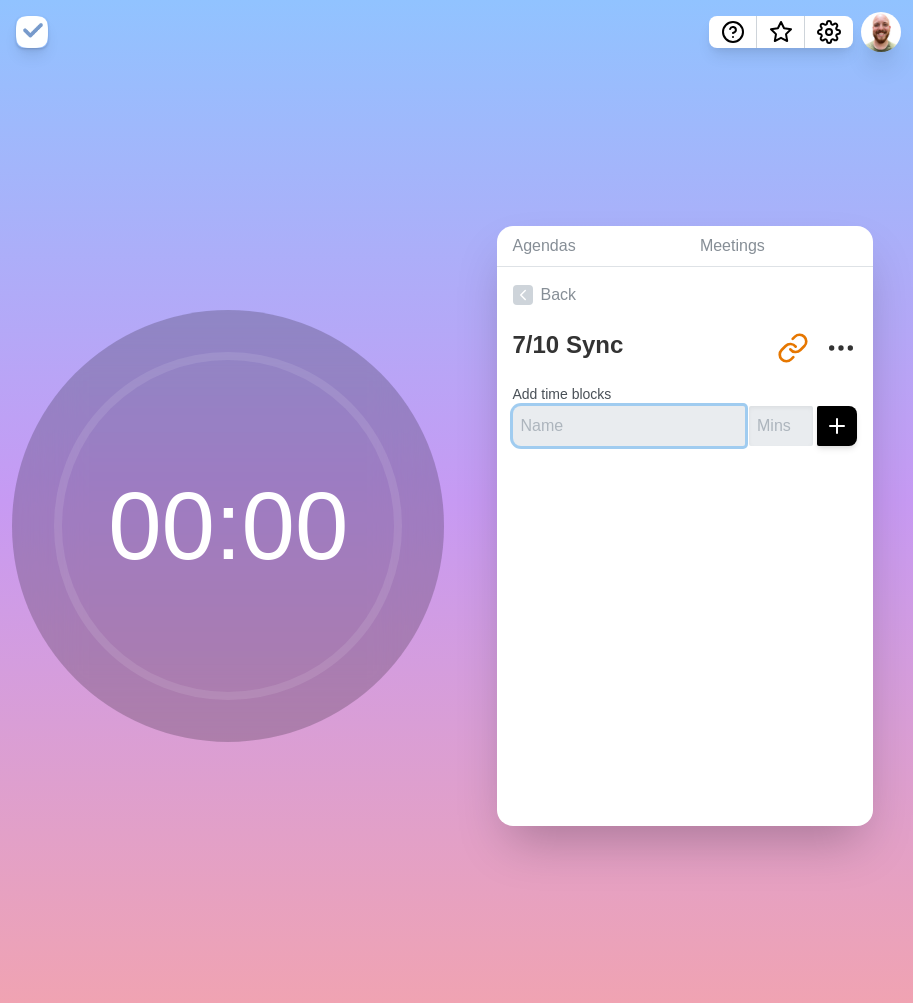 click at bounding box center [629, 426] 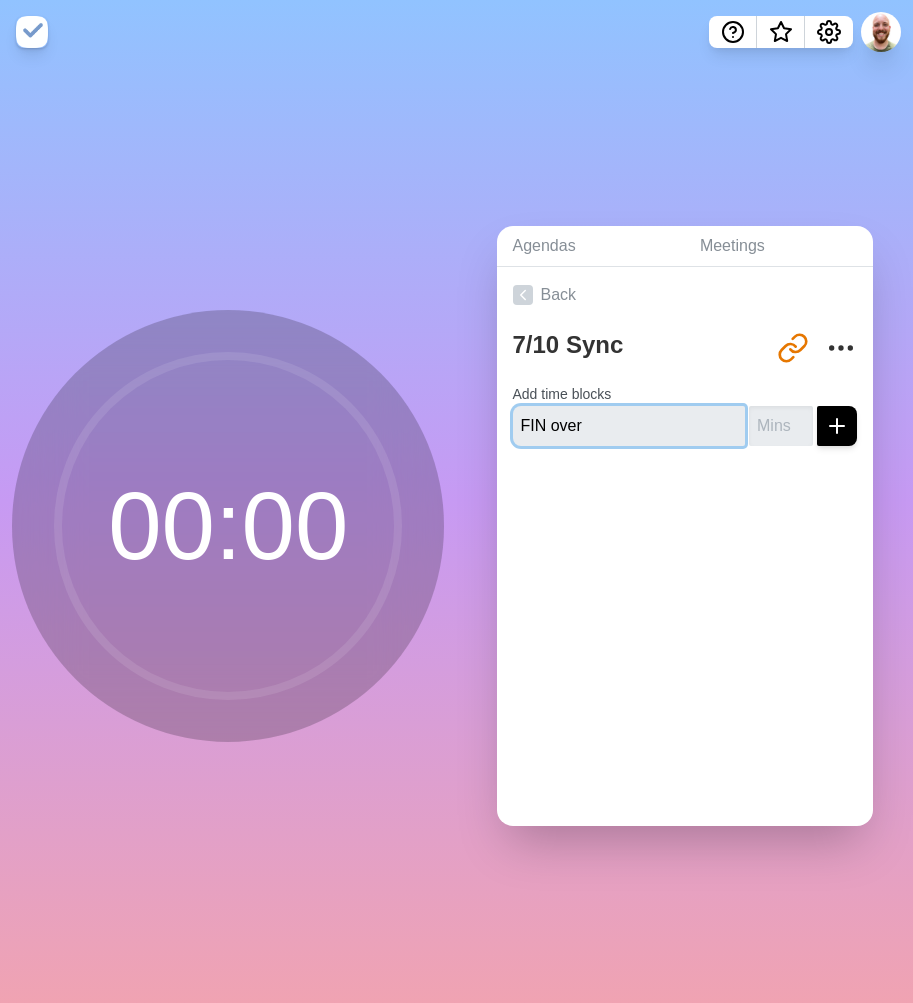 type on "FIN over" 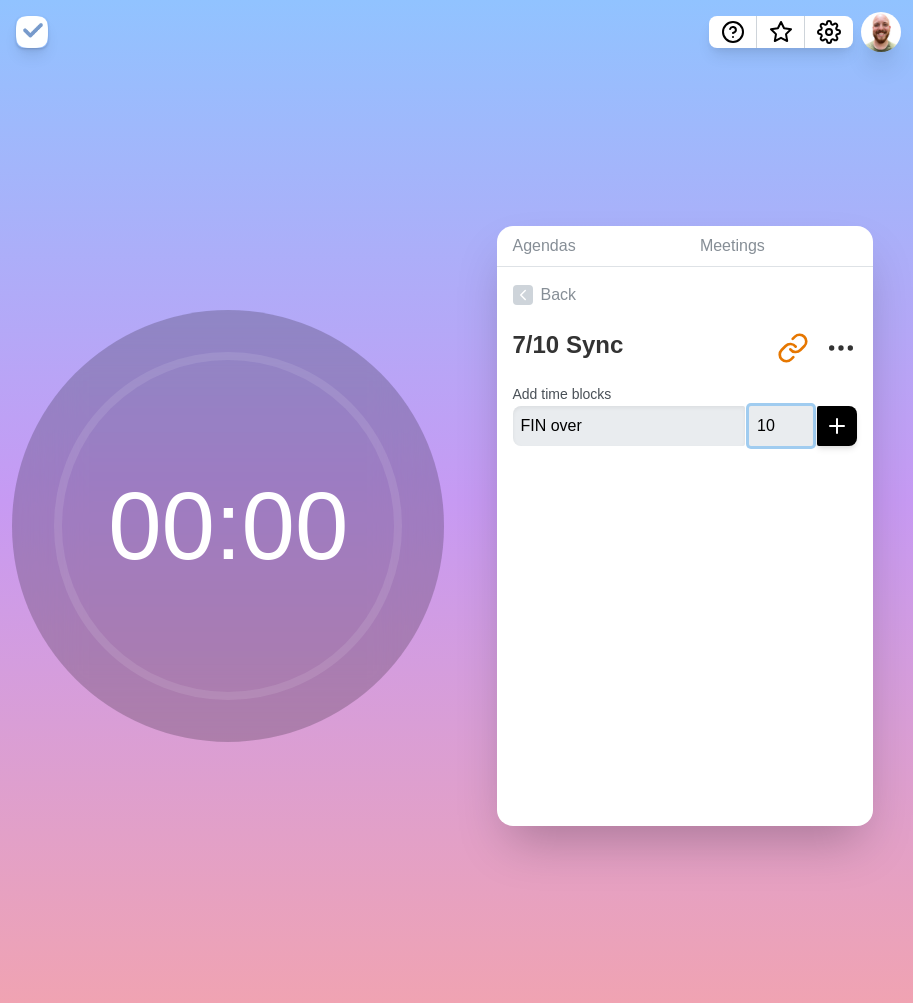 type on "10" 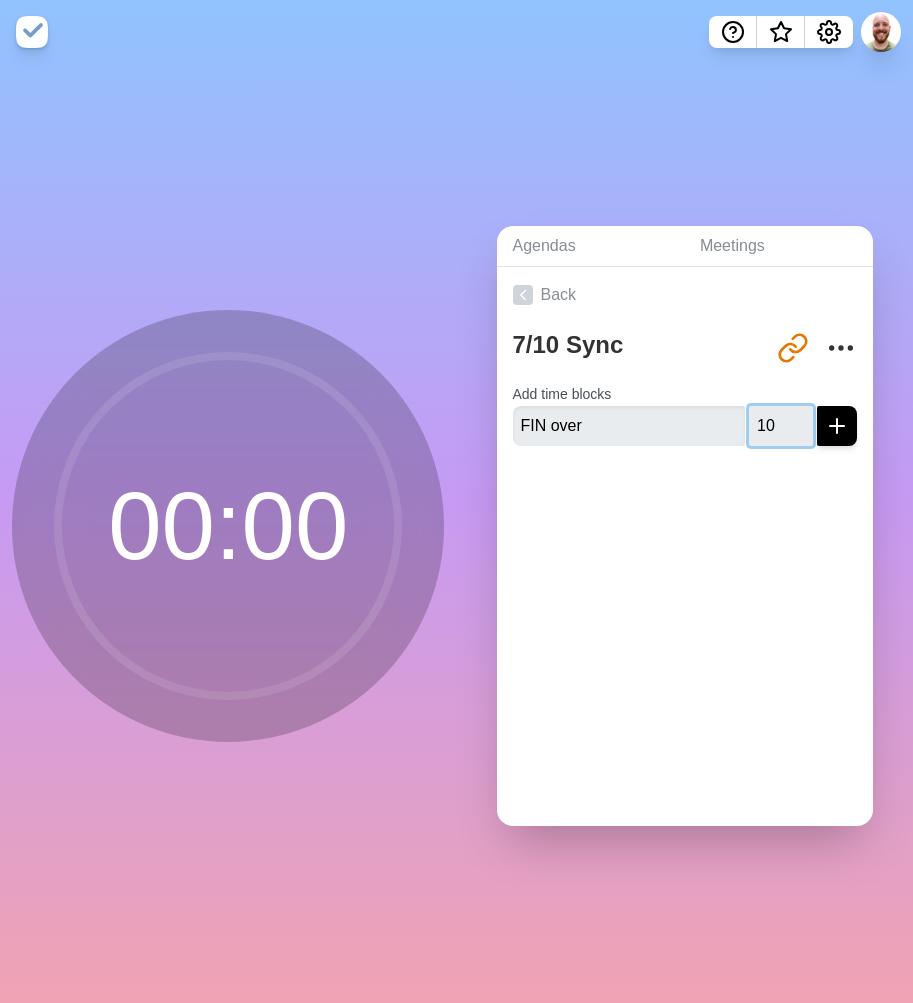 click at bounding box center (837, 426) 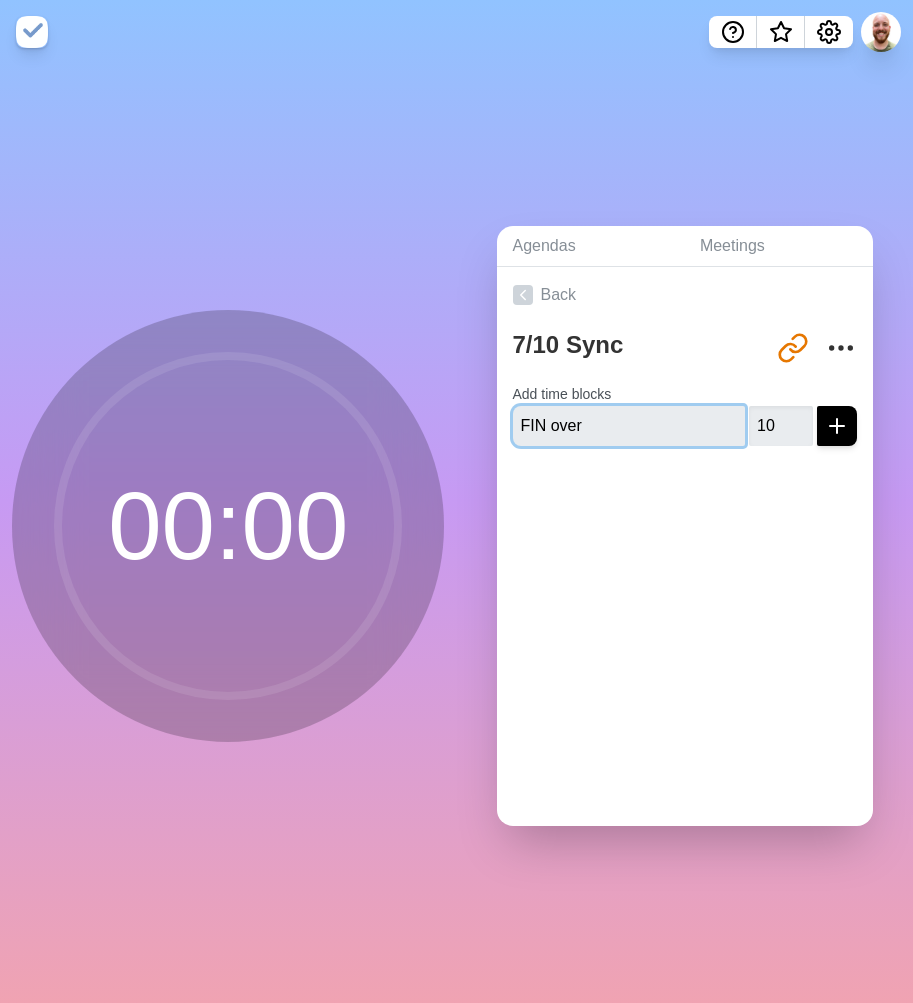 type 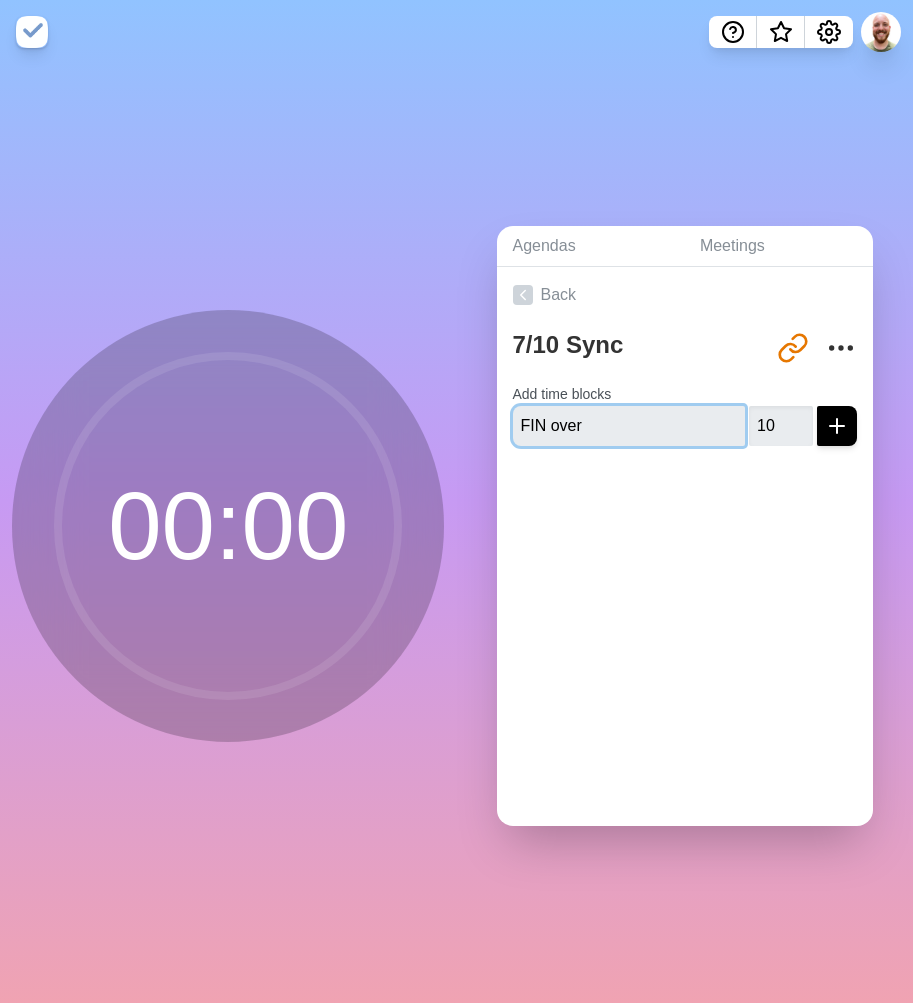 type 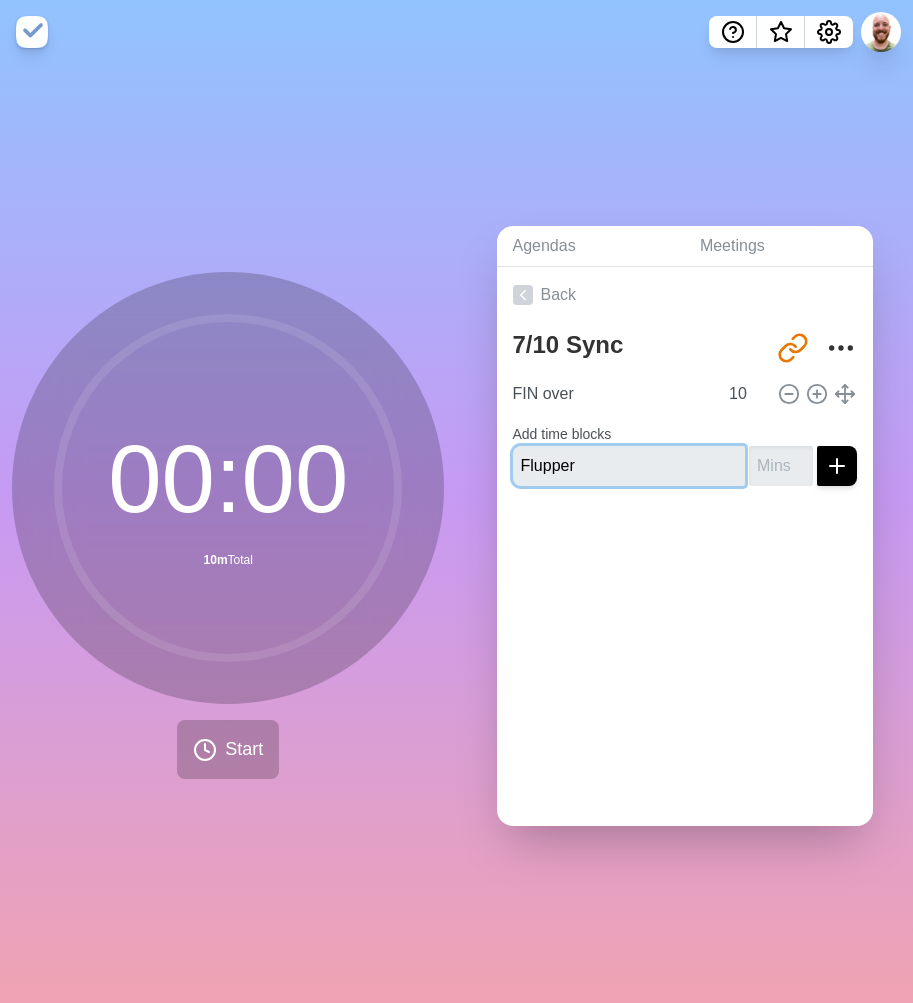 type on "Flupper" 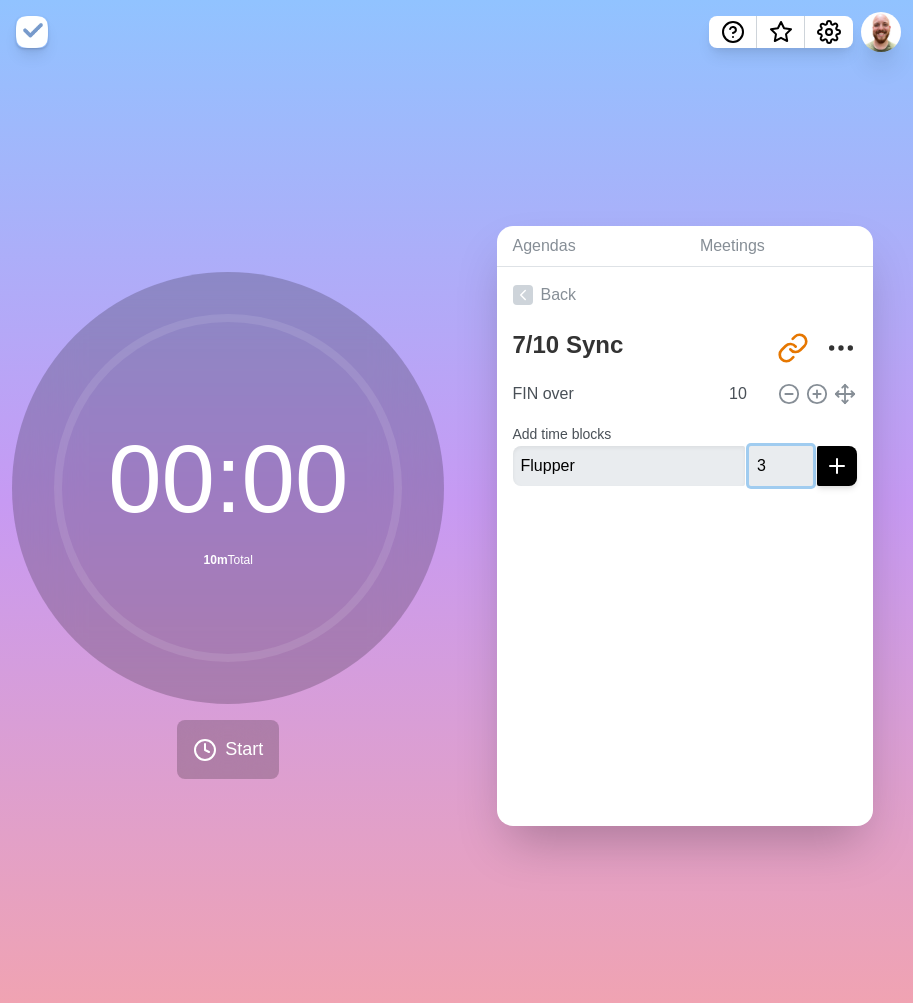 type on "3" 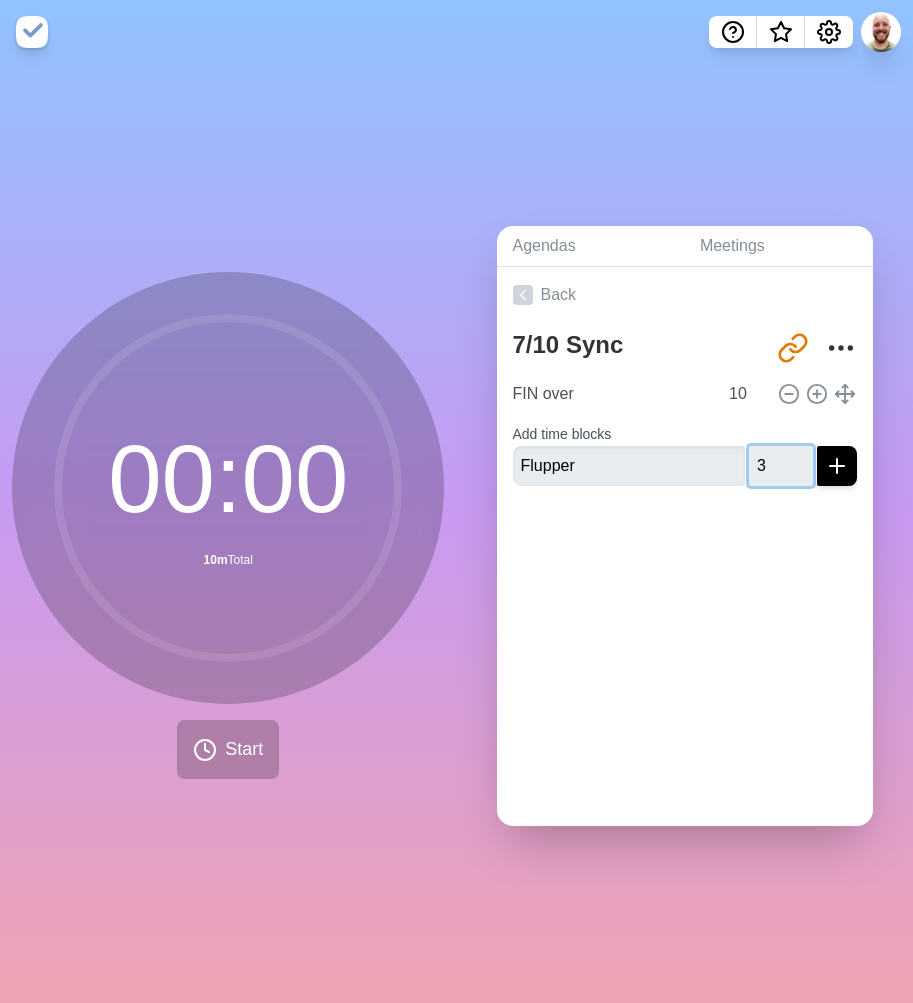 click at bounding box center (837, 466) 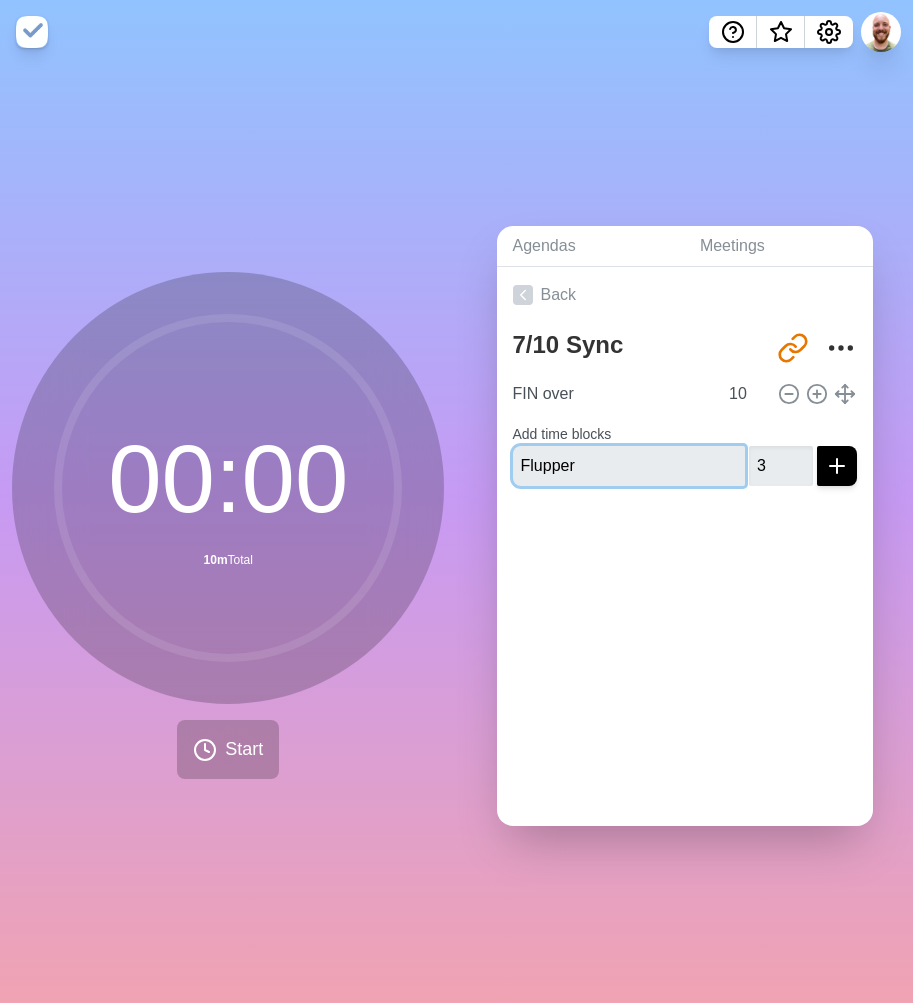 type 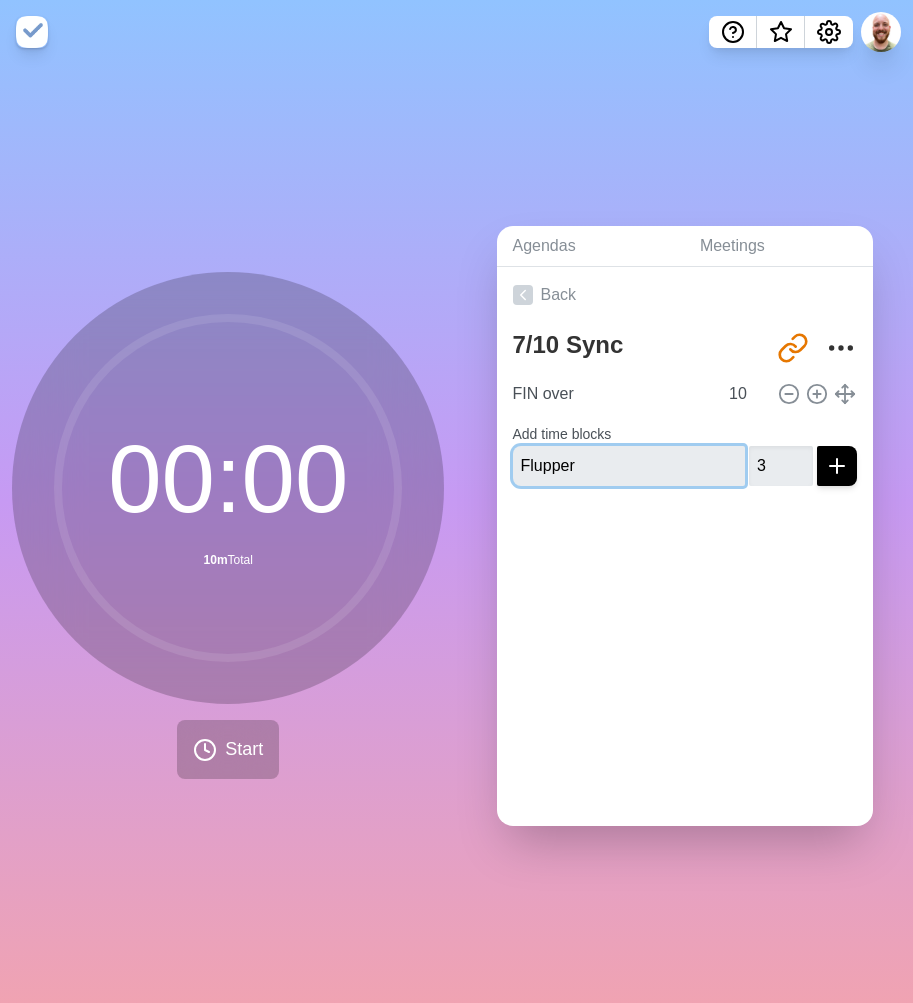 type 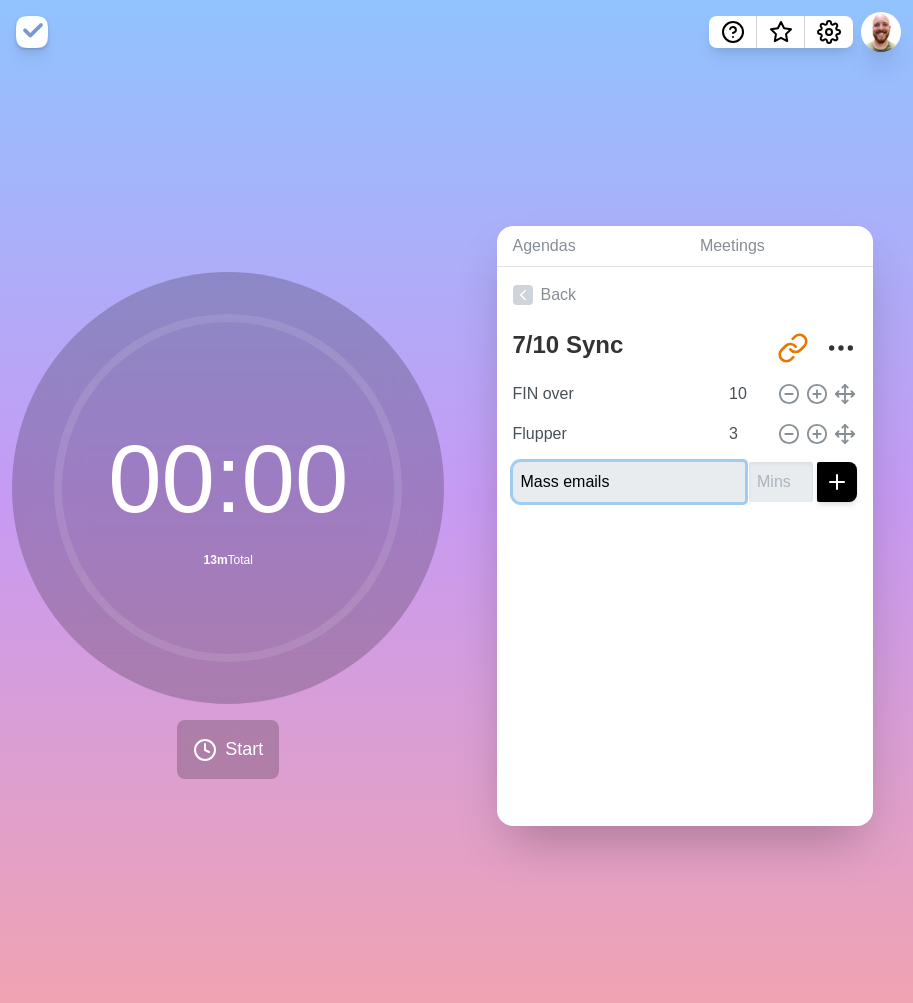 type on "Mass emails" 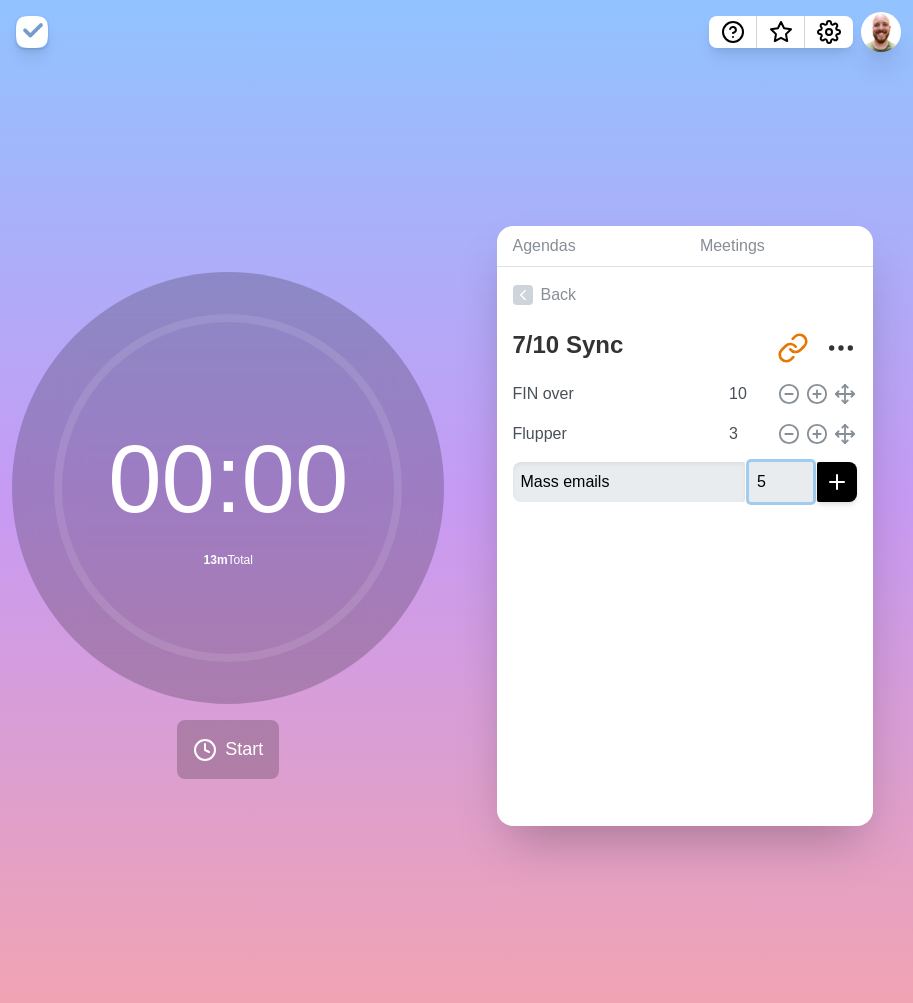 type on "5" 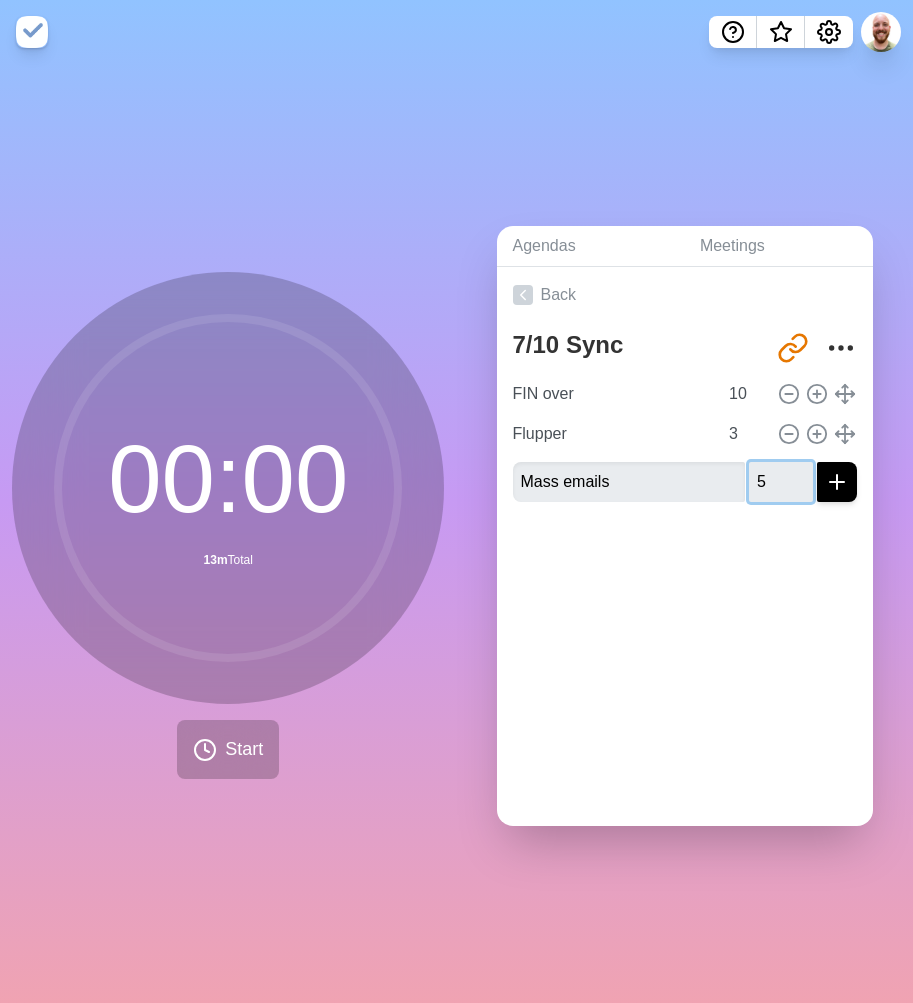 click at bounding box center [837, 482] 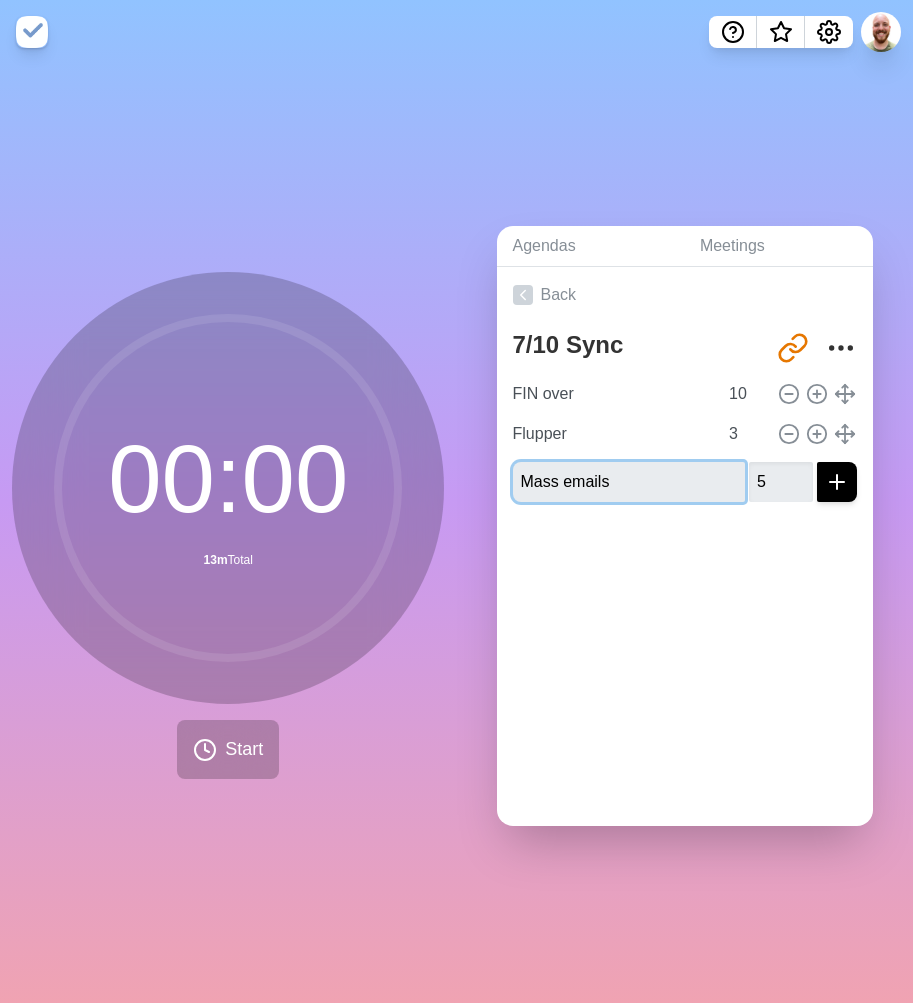 type 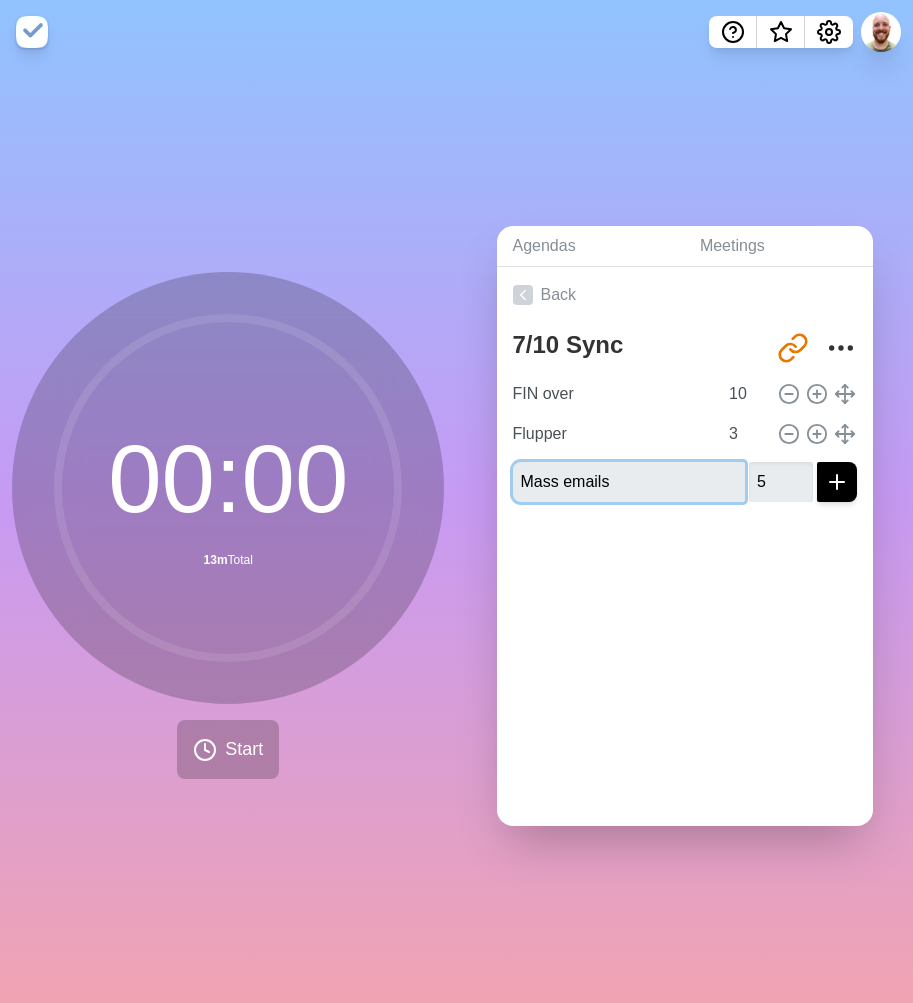 type 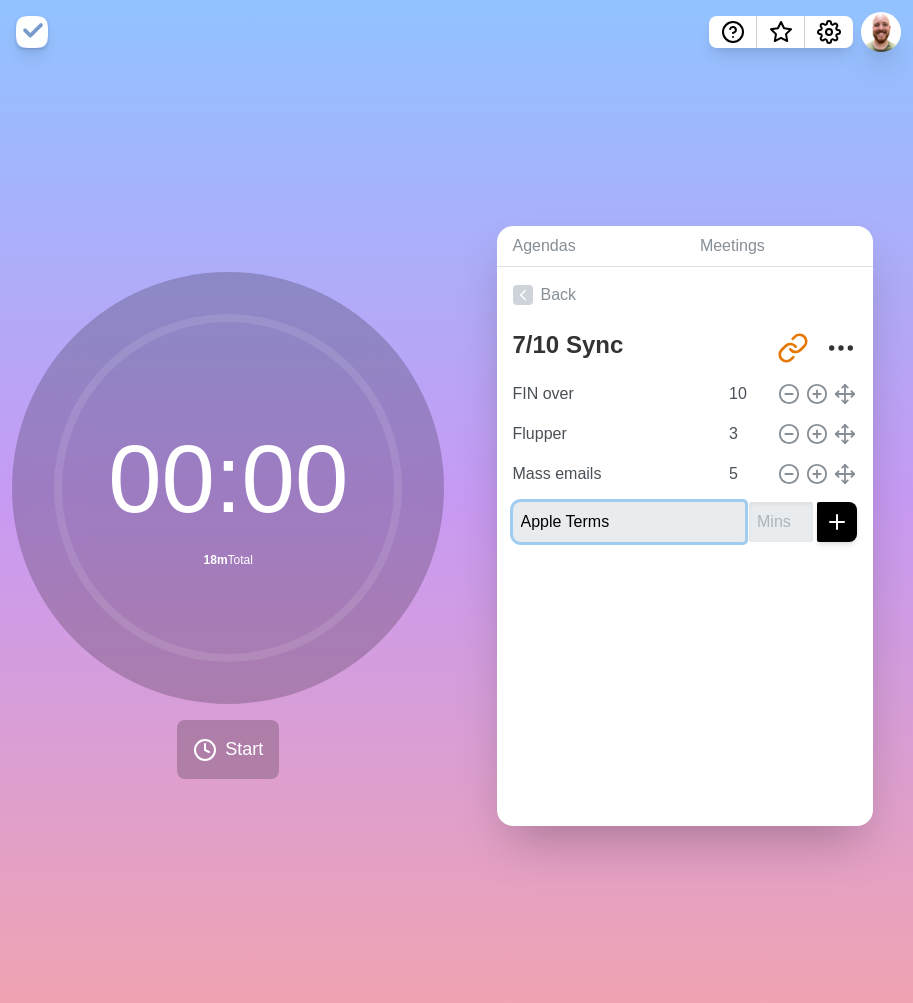 type on "Apple Terms" 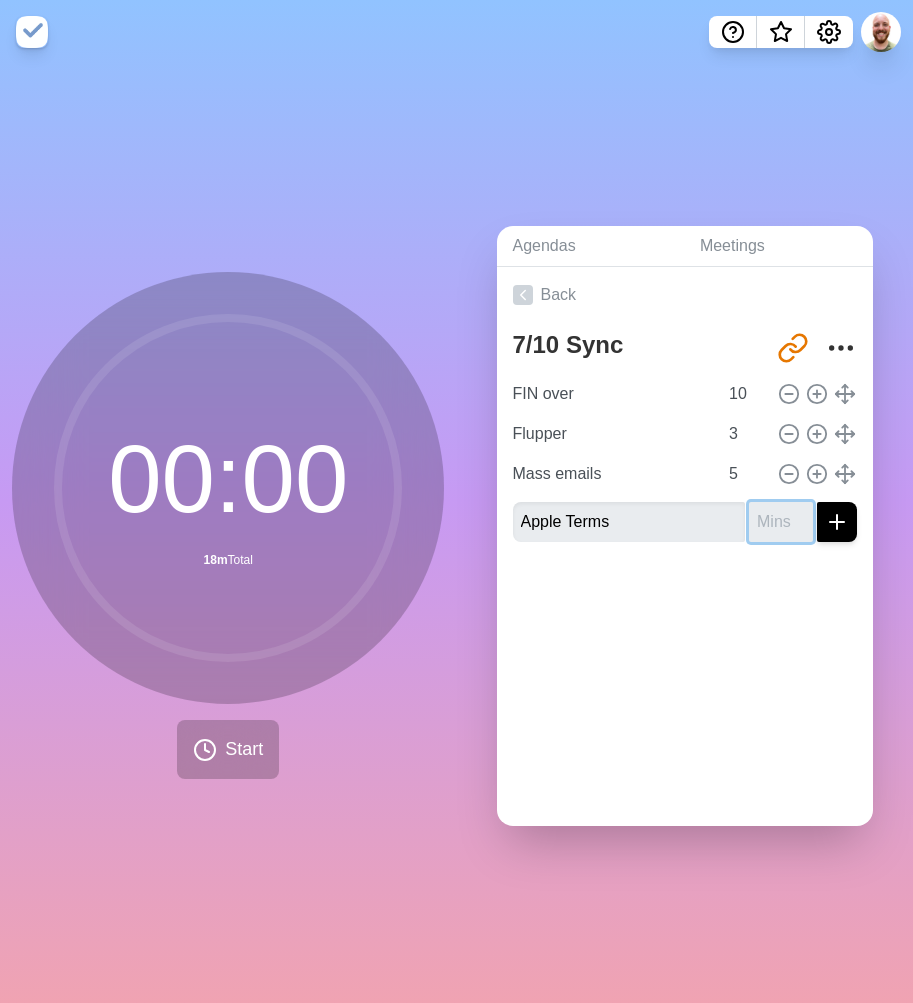 type on "5" 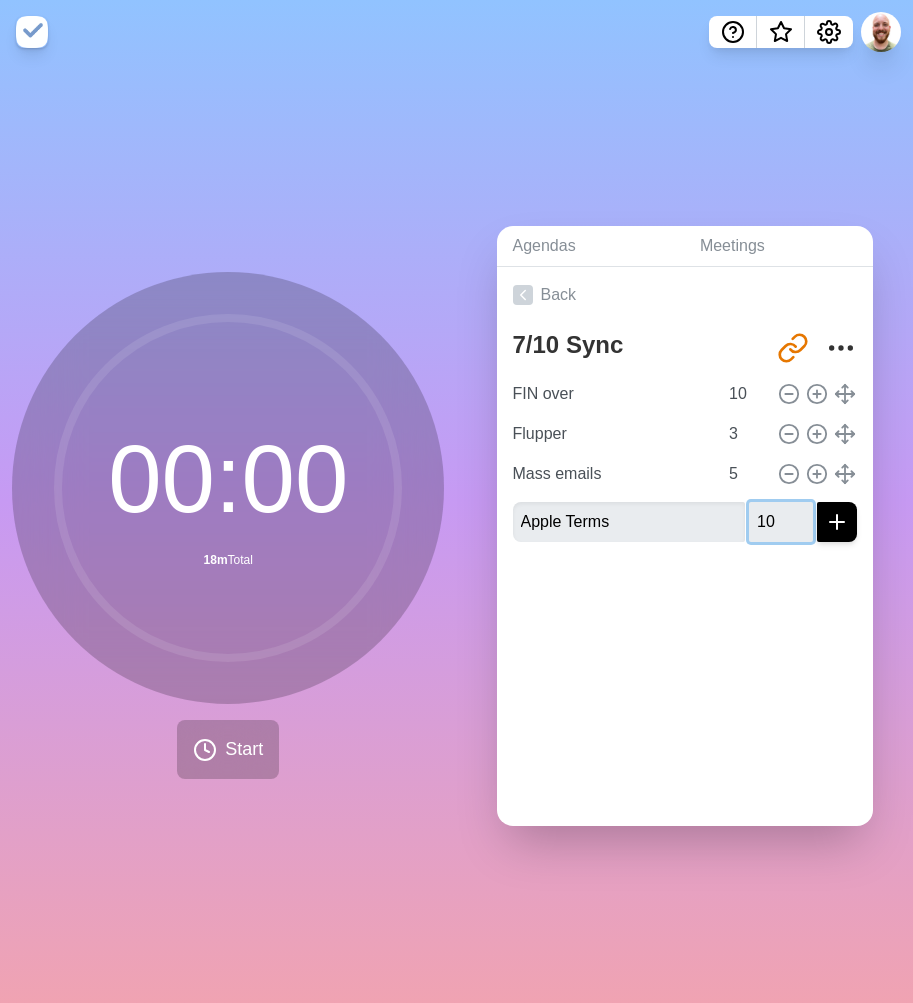 type on "10" 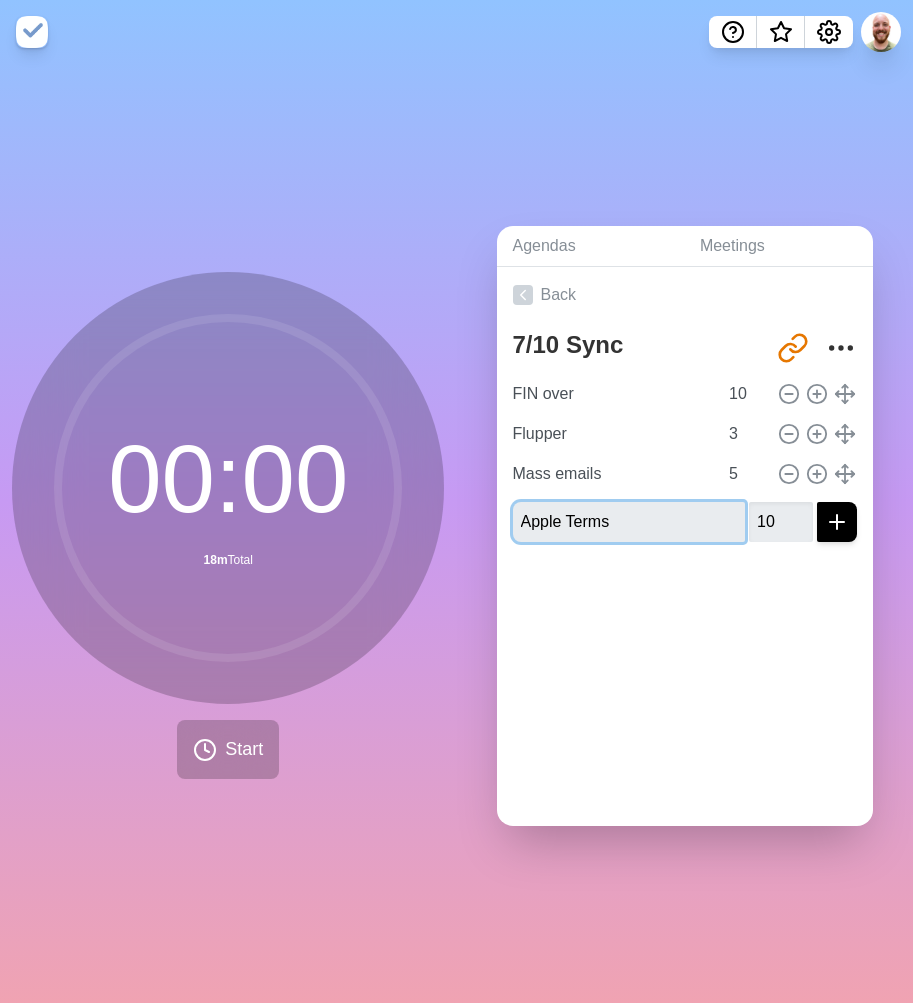 type 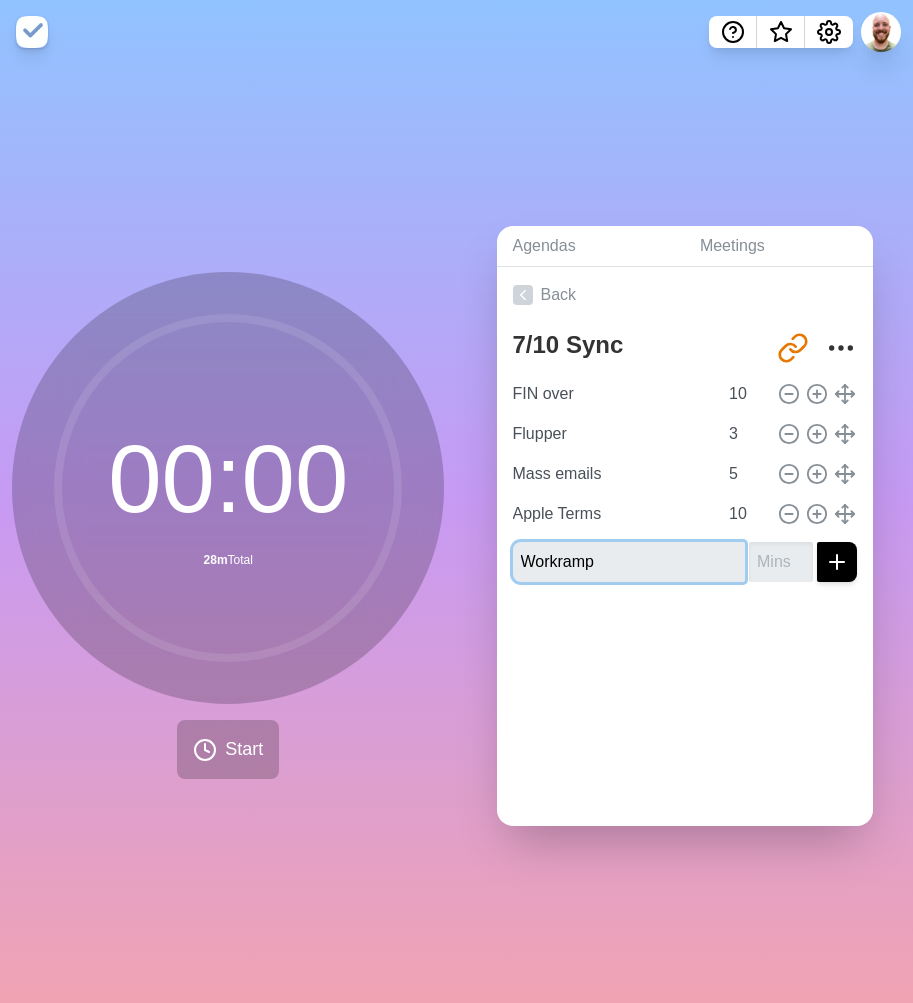 type on "Workramp" 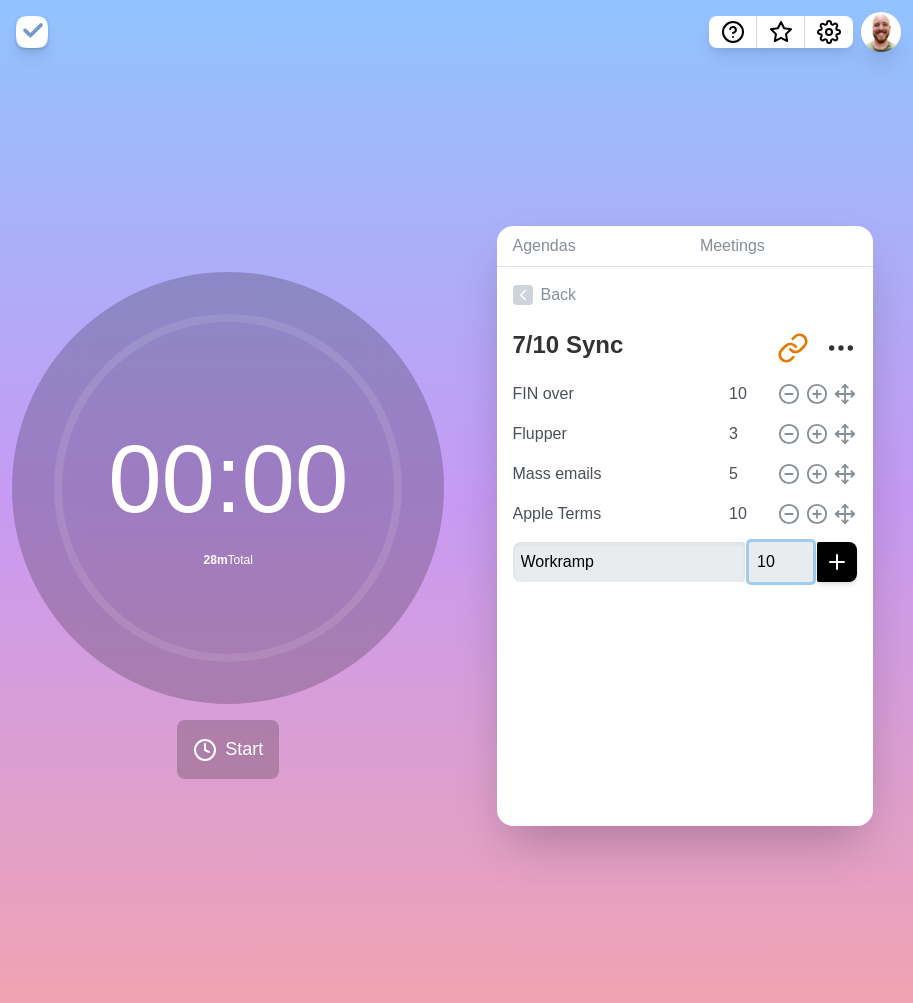 type on "10" 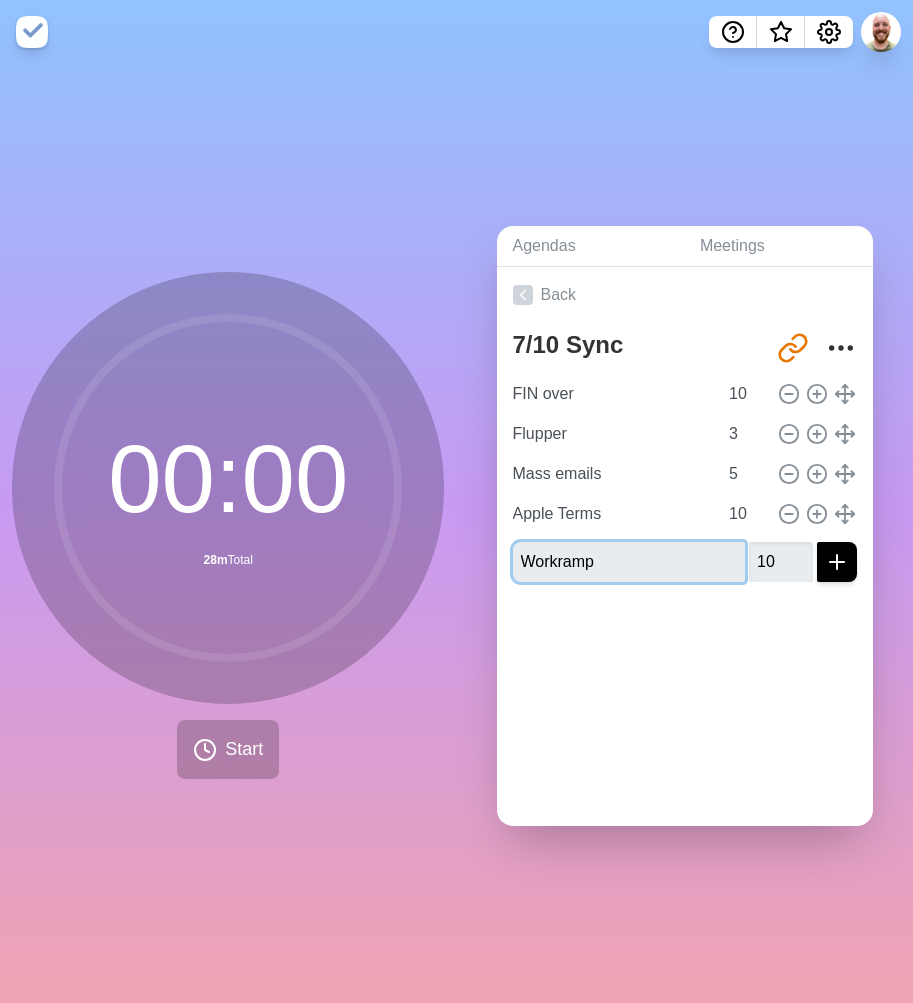 type 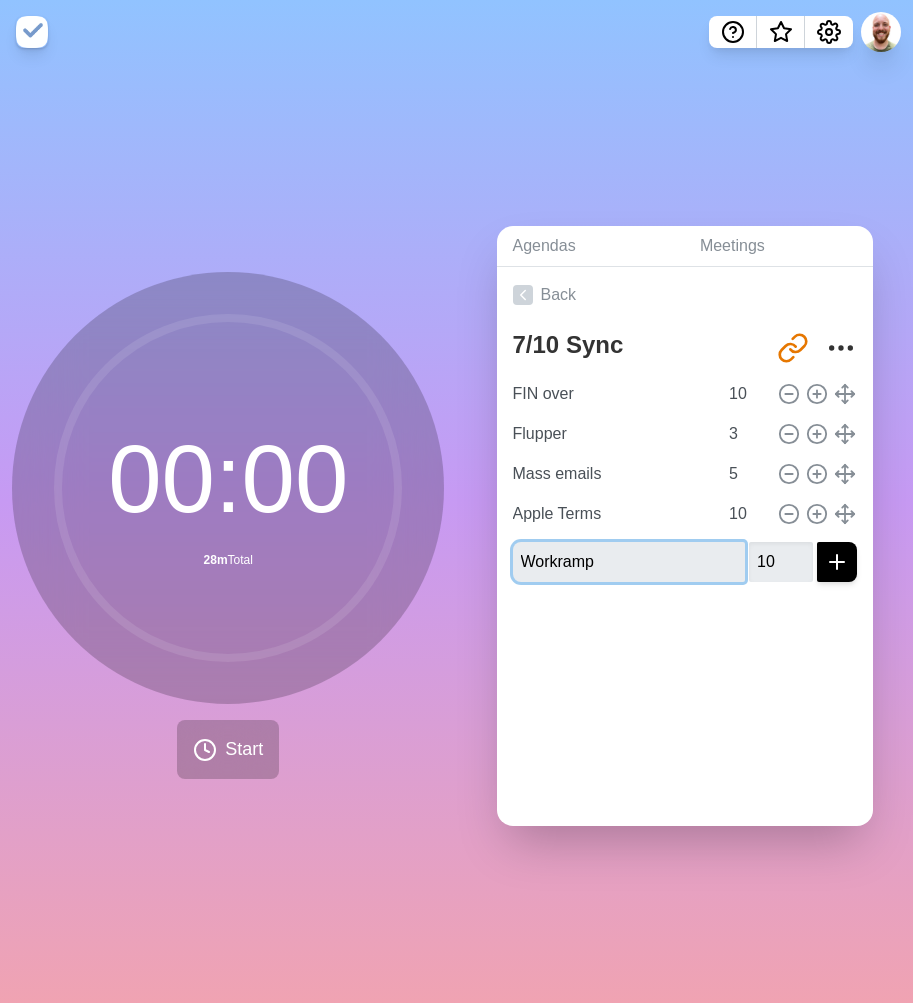 type 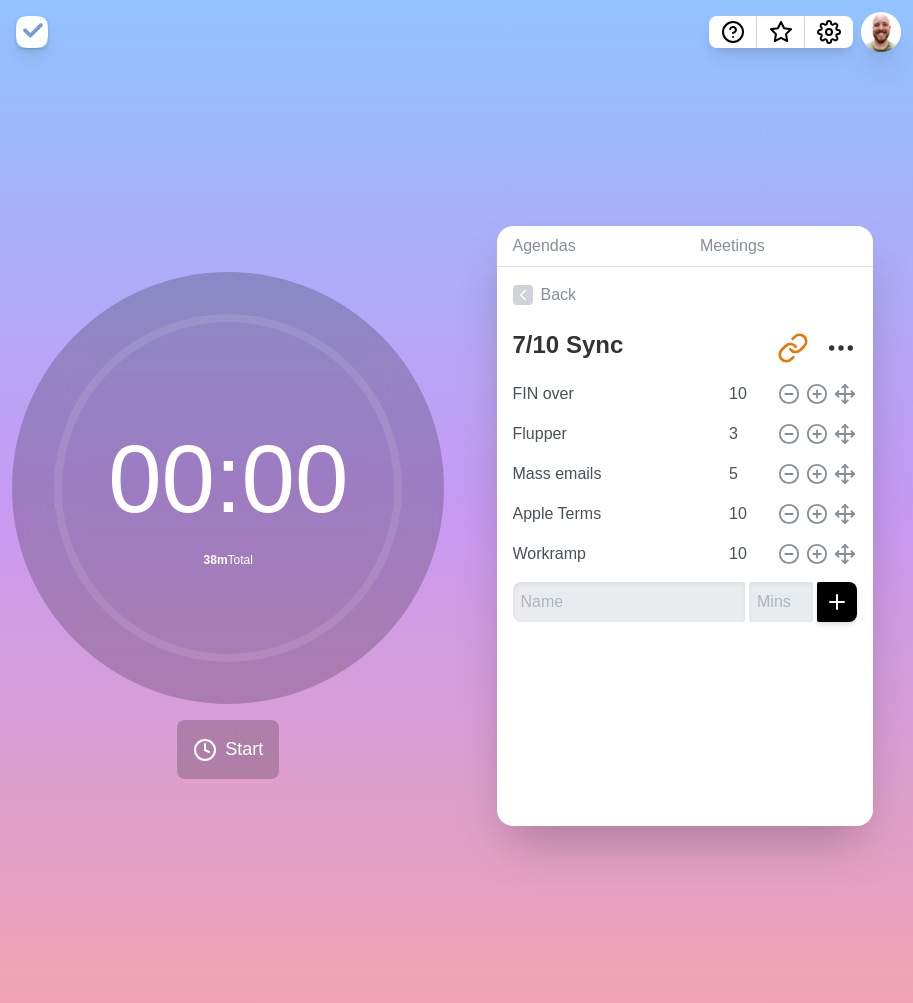 click on "00 : 00   38m
Total             Start" at bounding box center (228, 525) 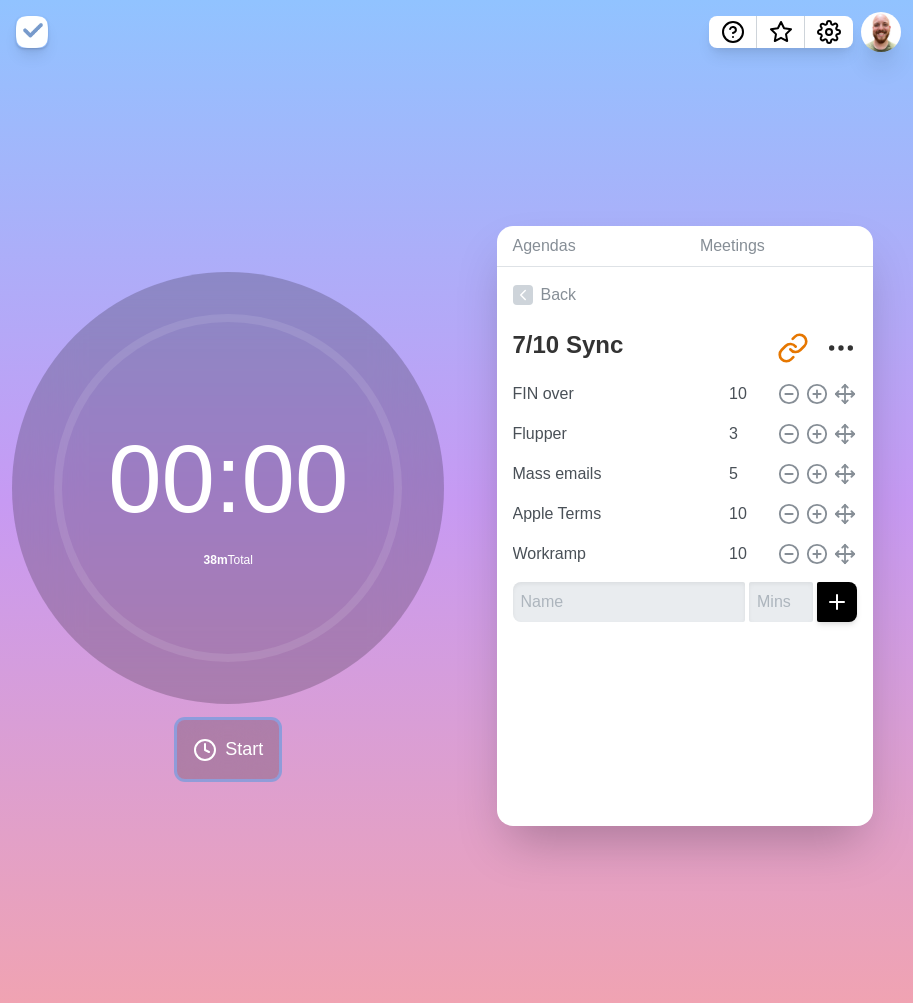 click on "Start" at bounding box center (244, 749) 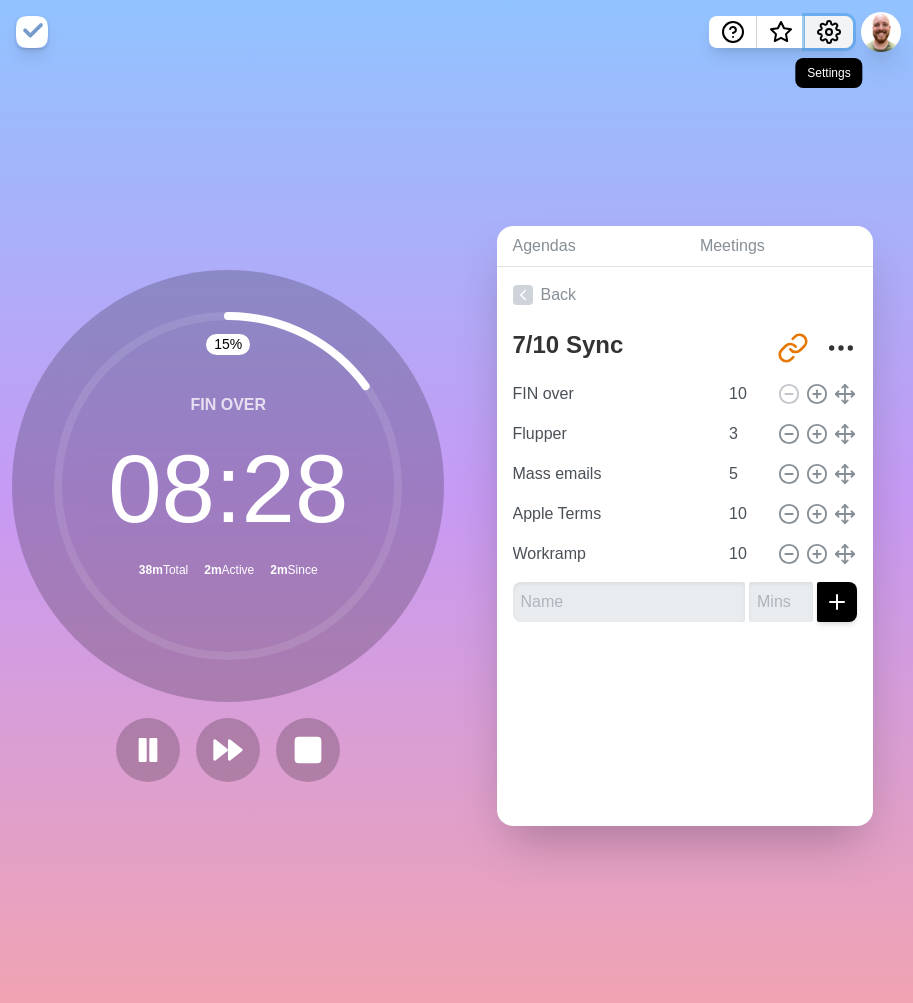 click 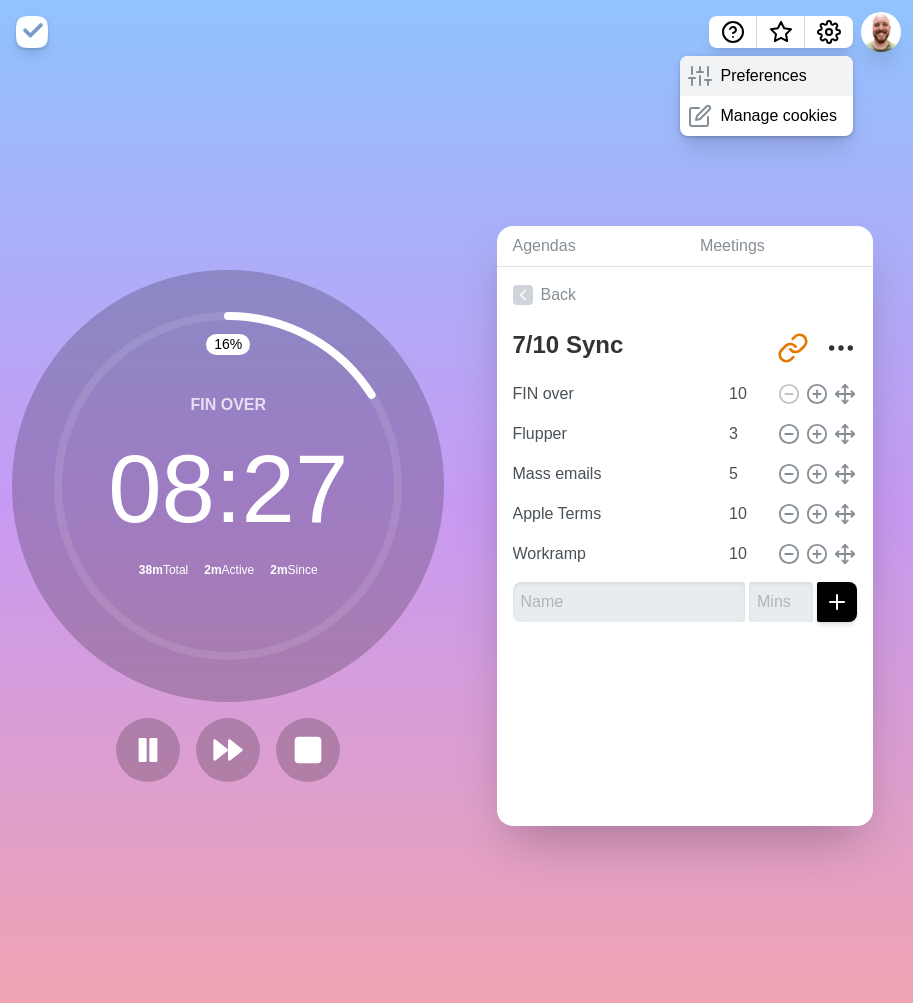 click on "Preferences" at bounding box center [763, 76] 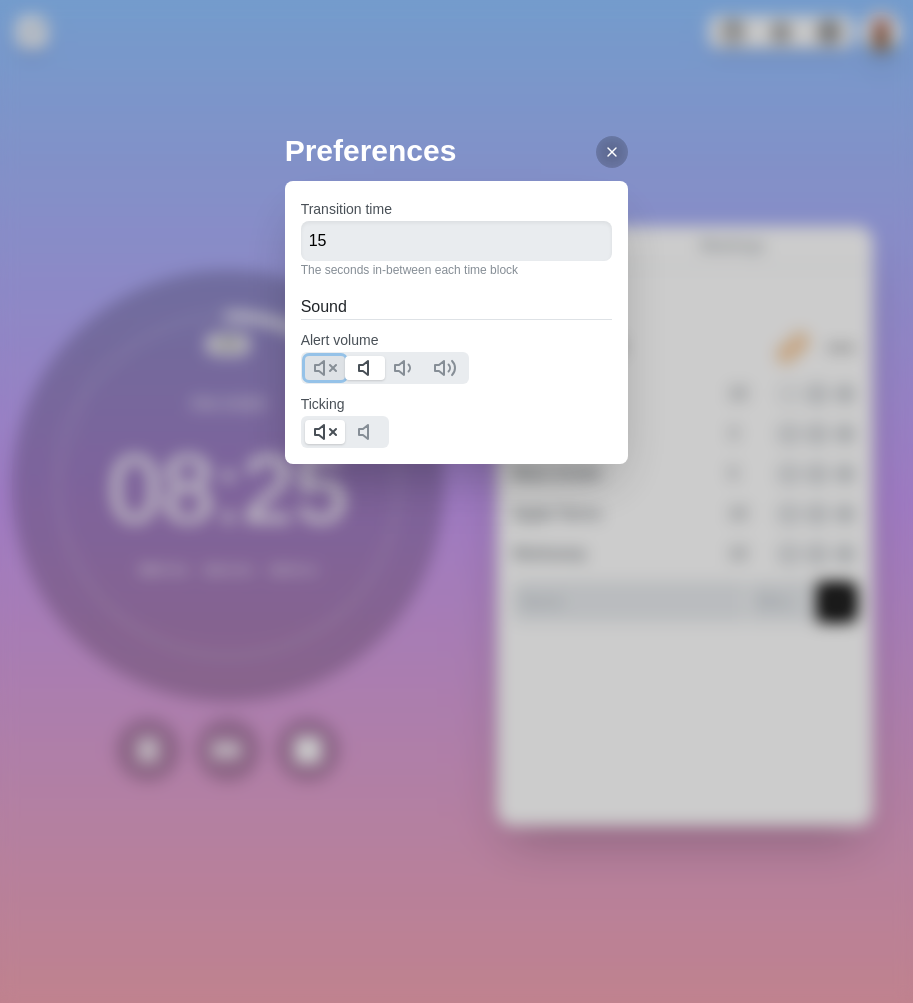 click 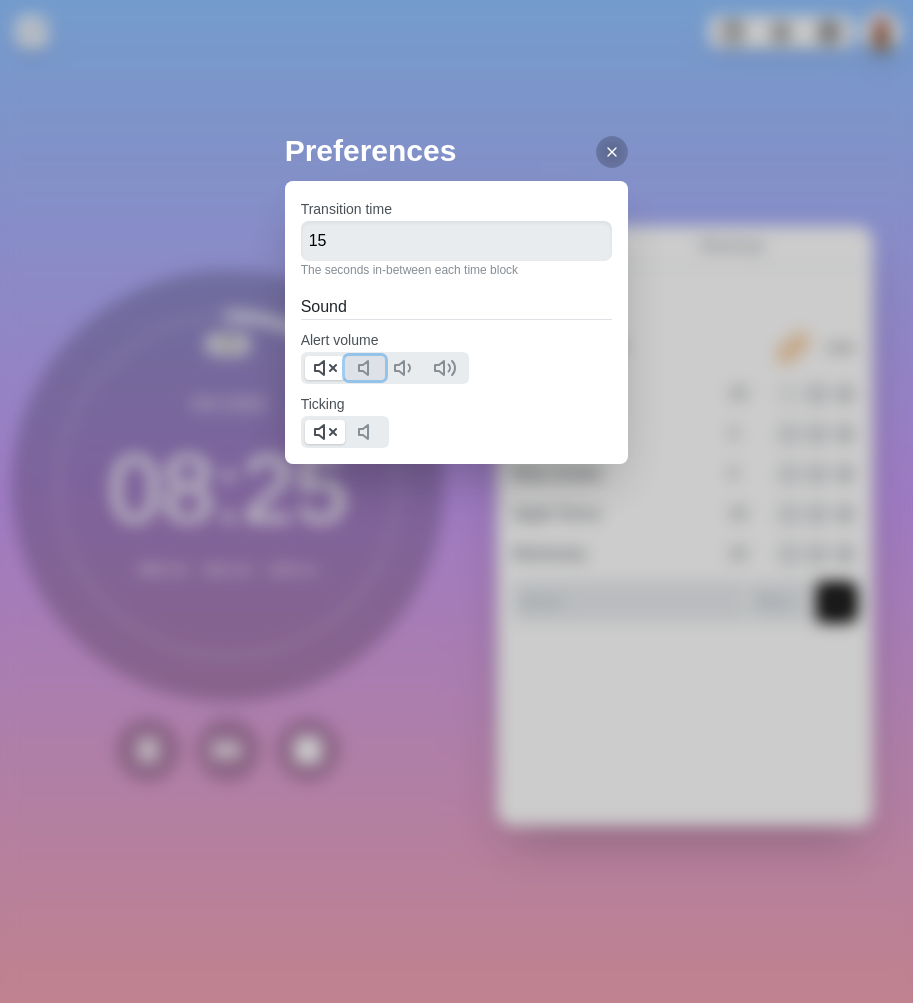 click 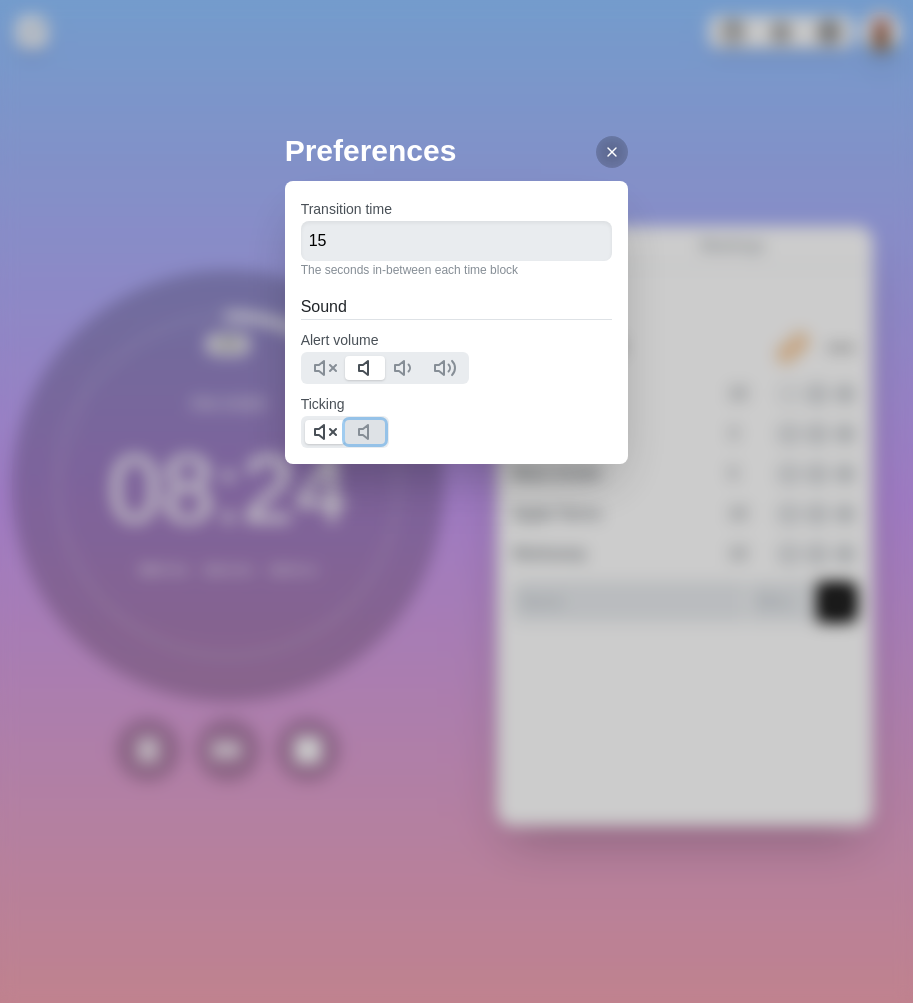 click at bounding box center (365, 432) 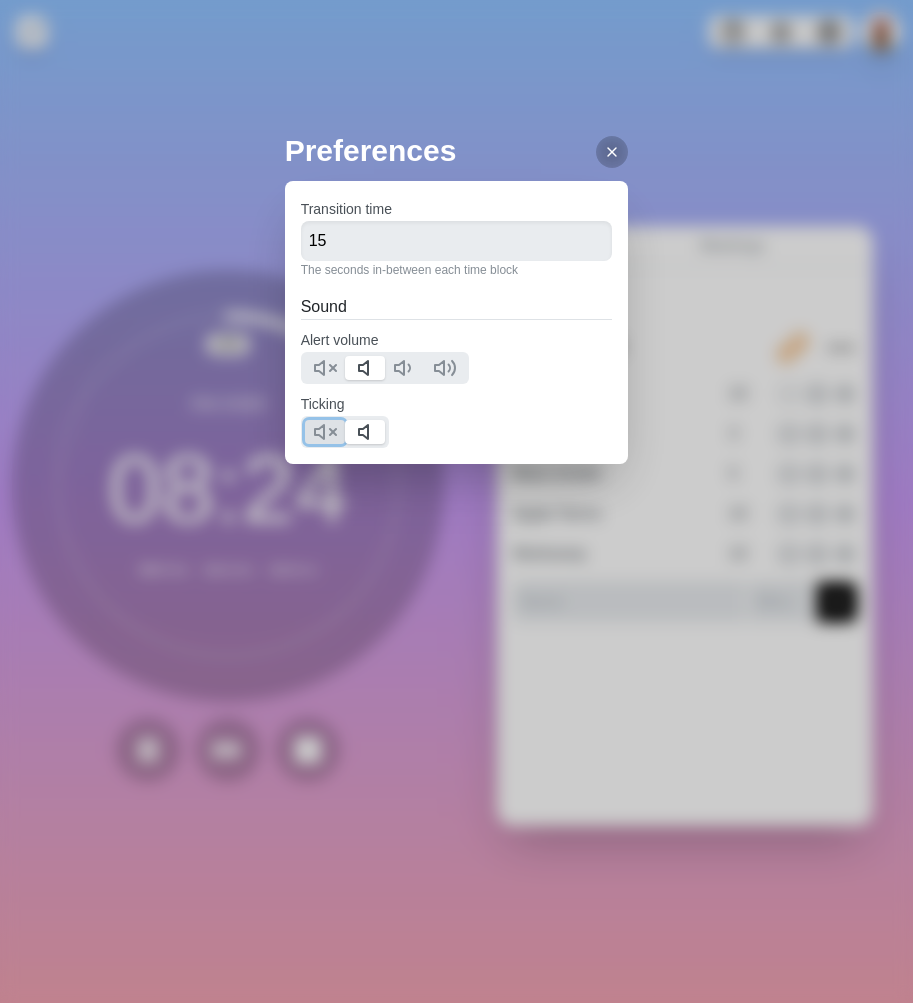 click at bounding box center [325, 432] 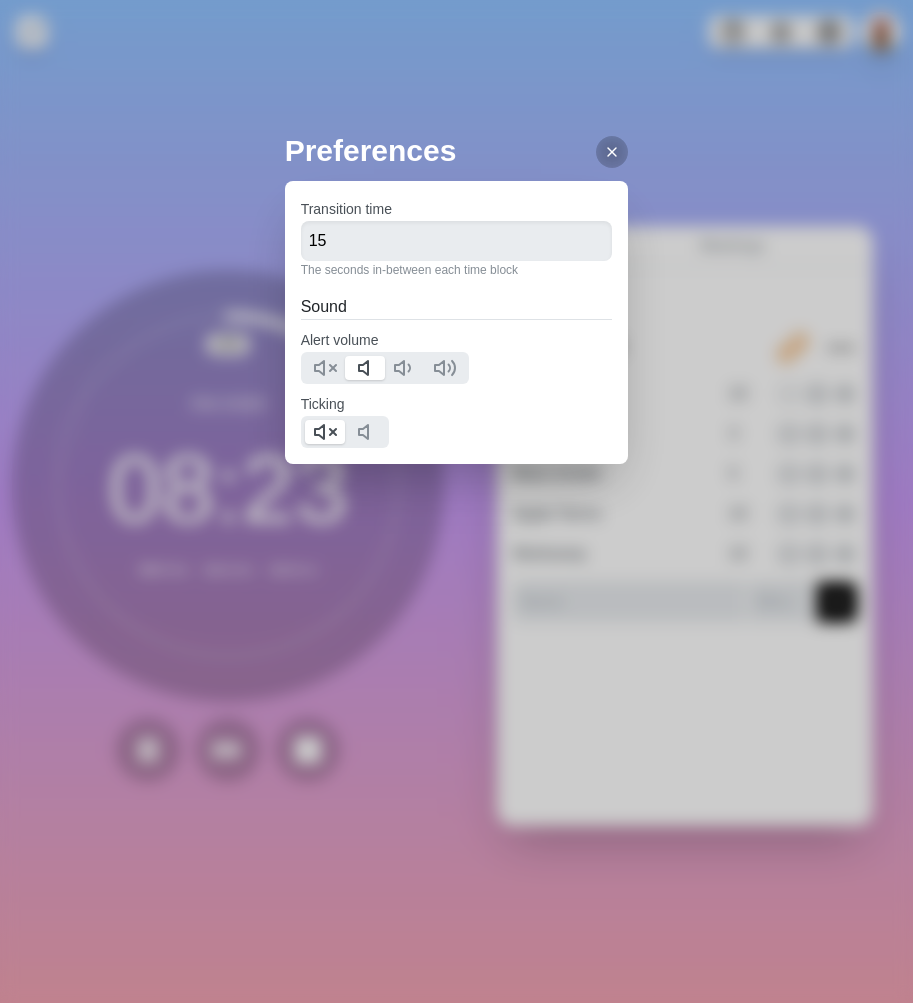 click on "Preferences     Transition time   15   The seconds in-between each time block   Sound     Alert volume           Ticking" at bounding box center (456, 501) 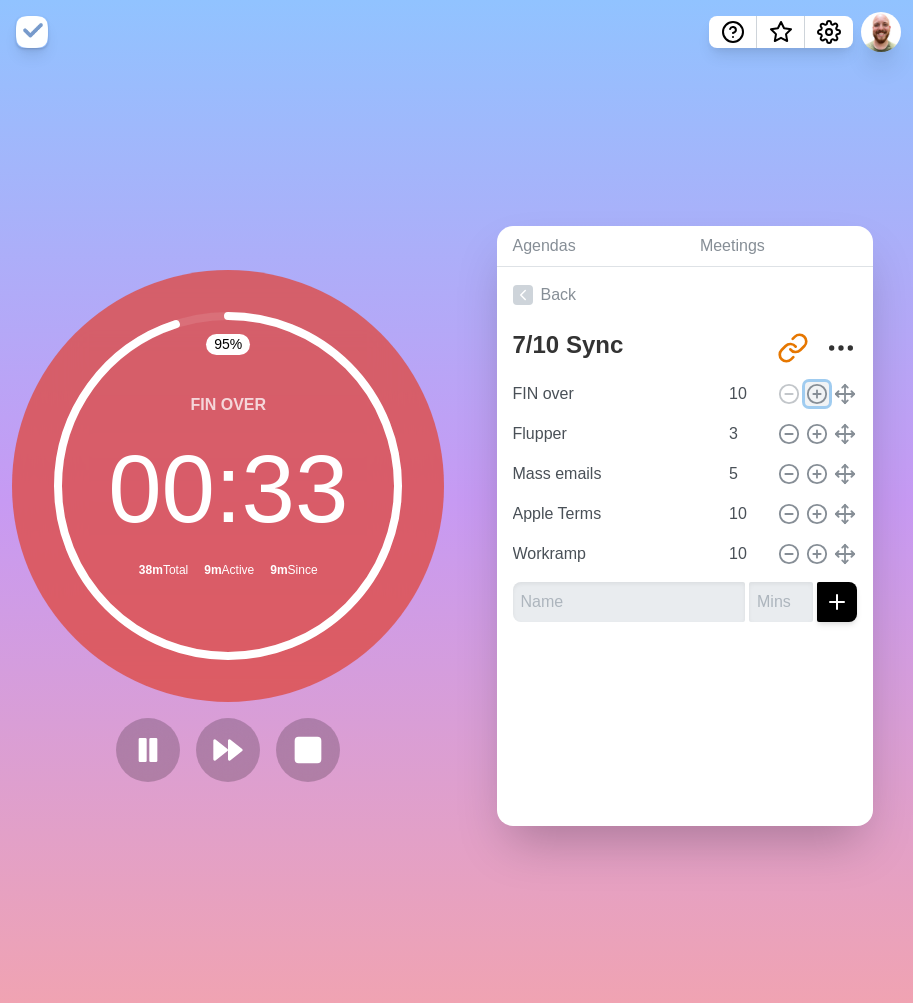 click 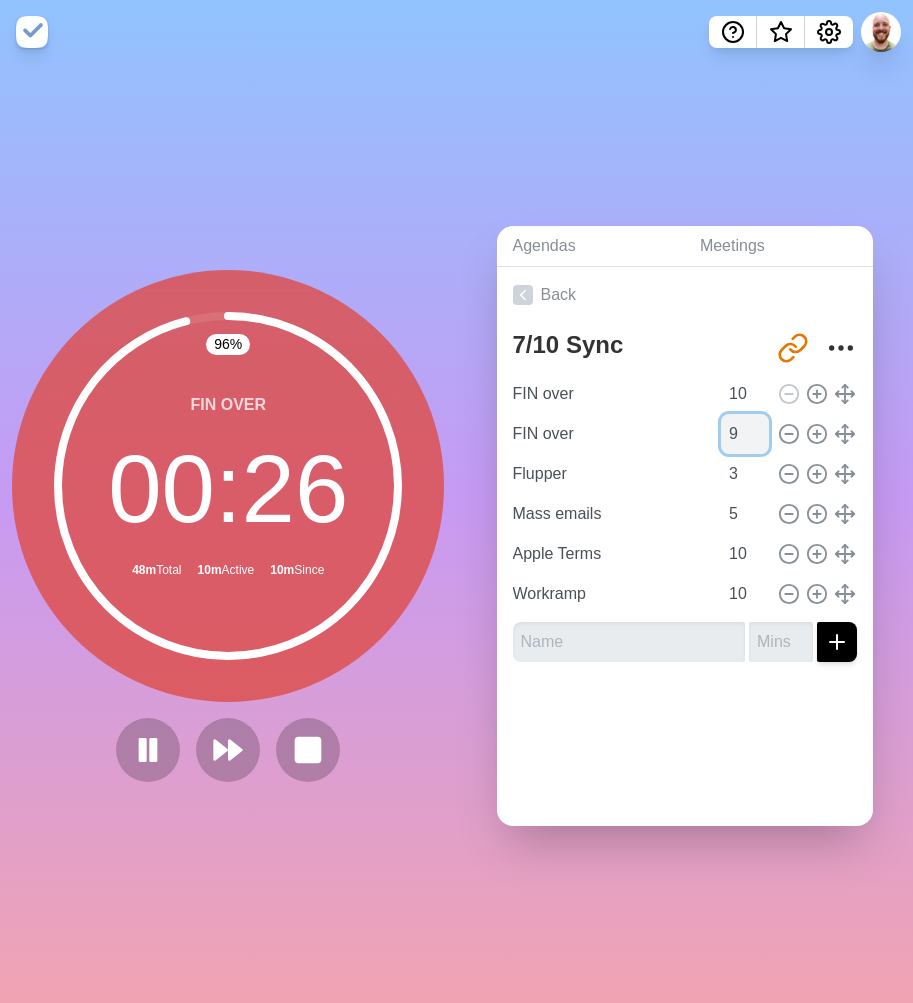 click on "9" at bounding box center [745, 434] 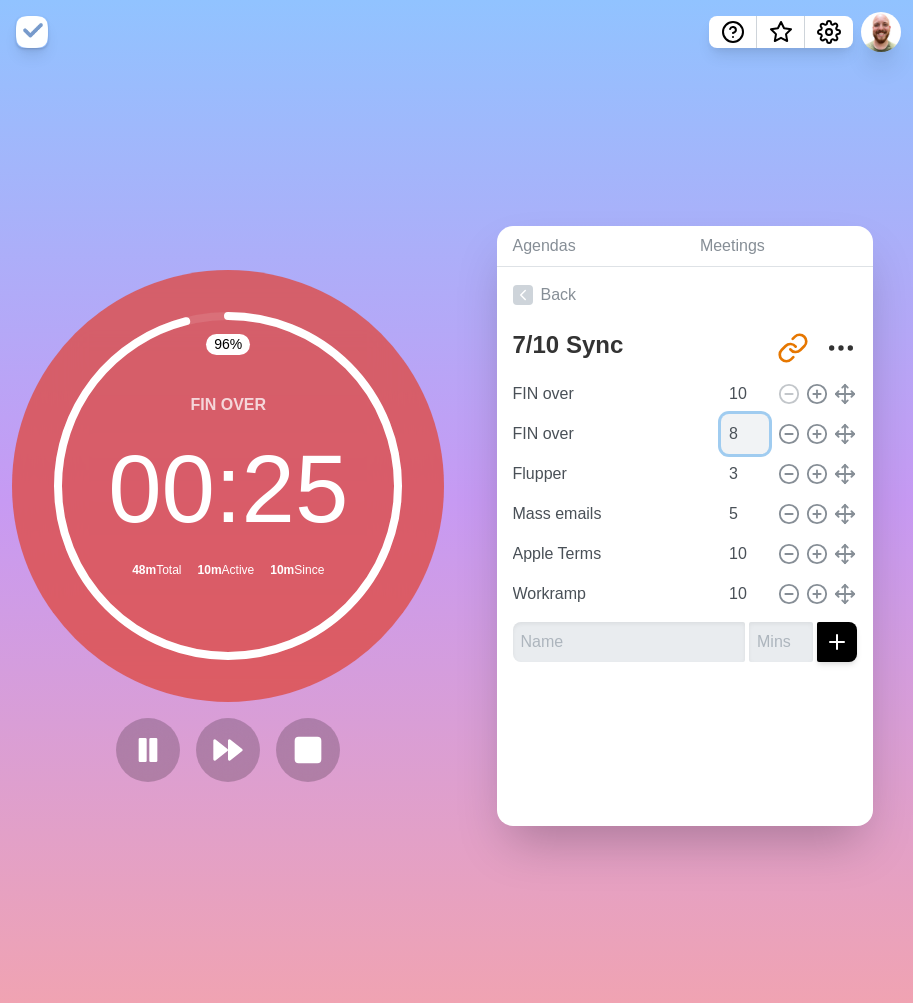 click on "8" at bounding box center (745, 434) 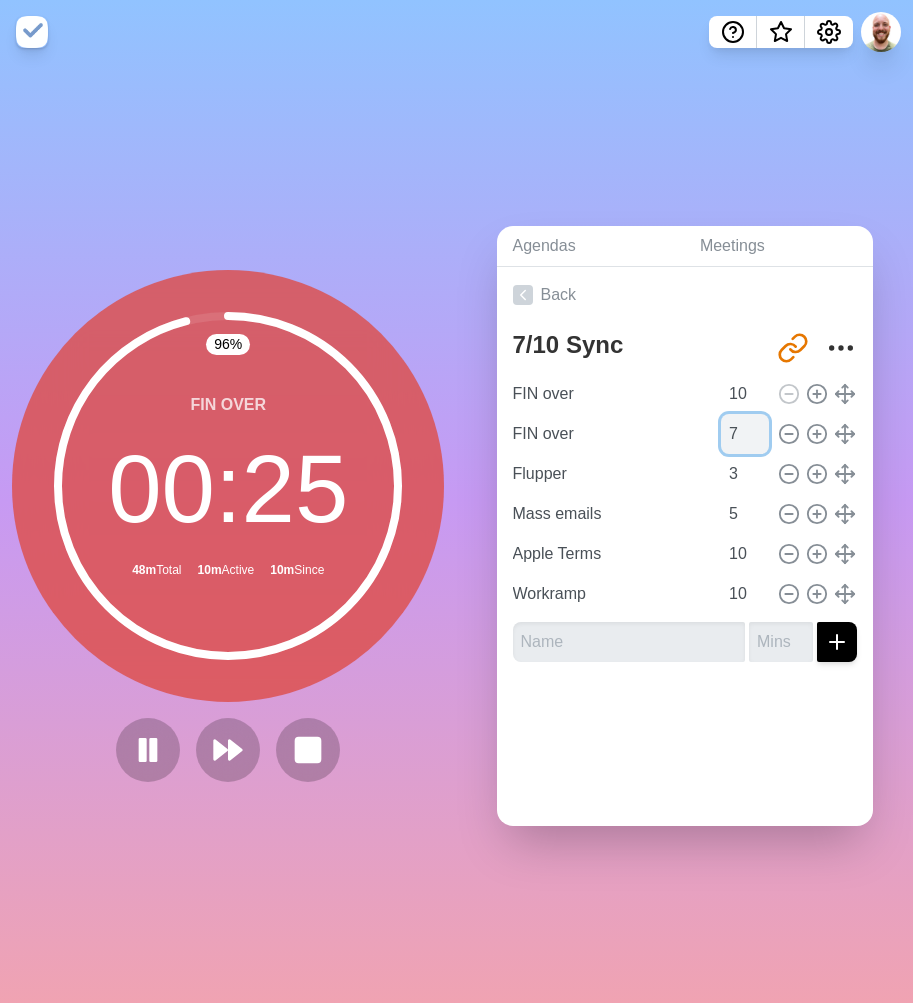 click on "7" at bounding box center [745, 434] 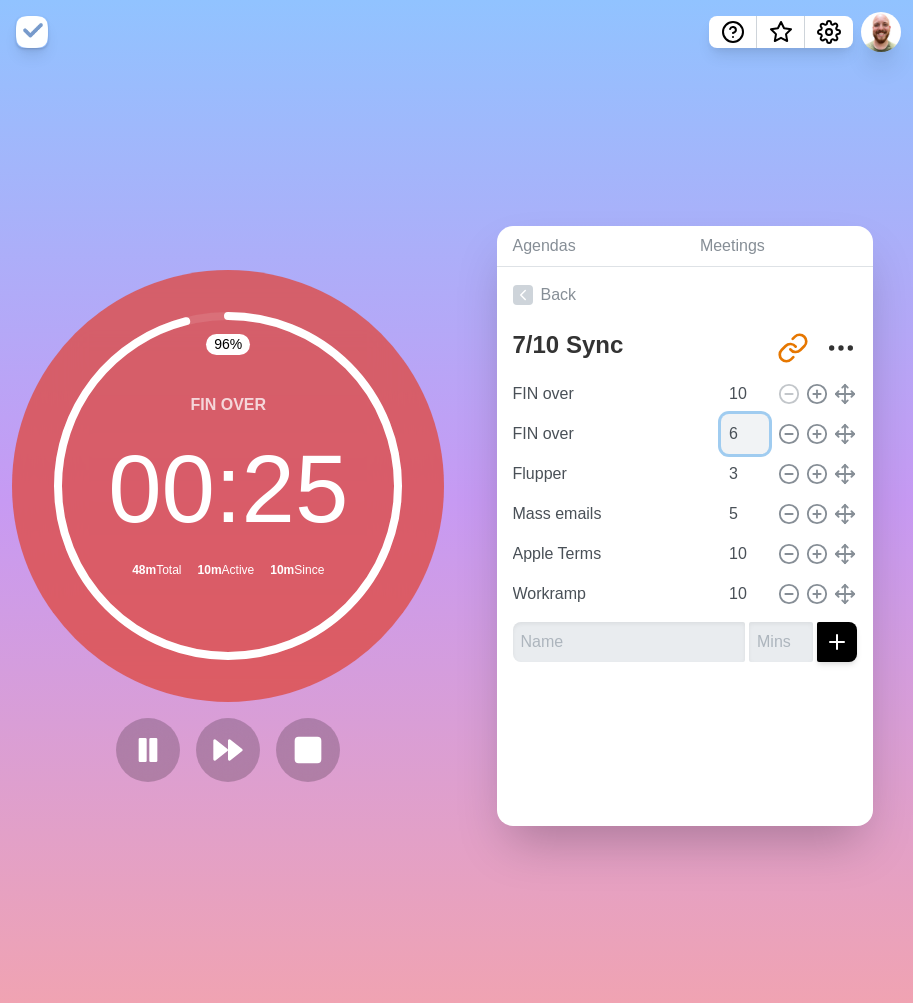 click on "6" at bounding box center [745, 434] 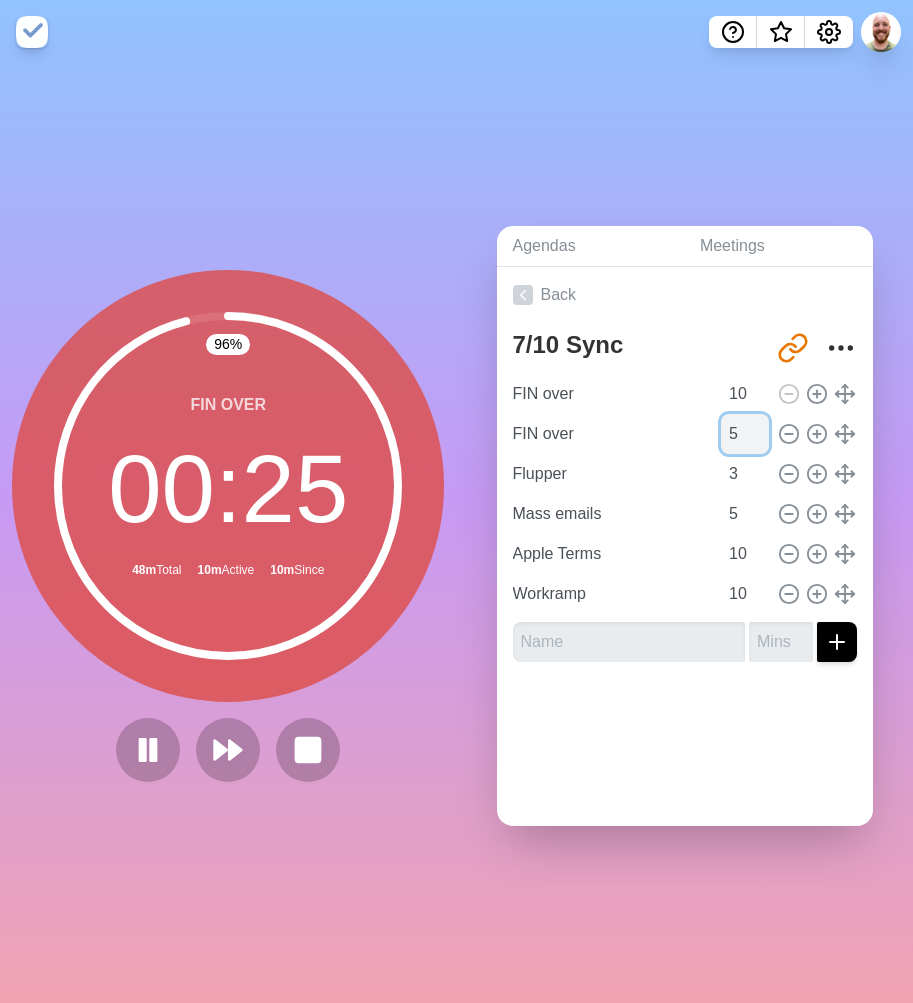 type on "5" 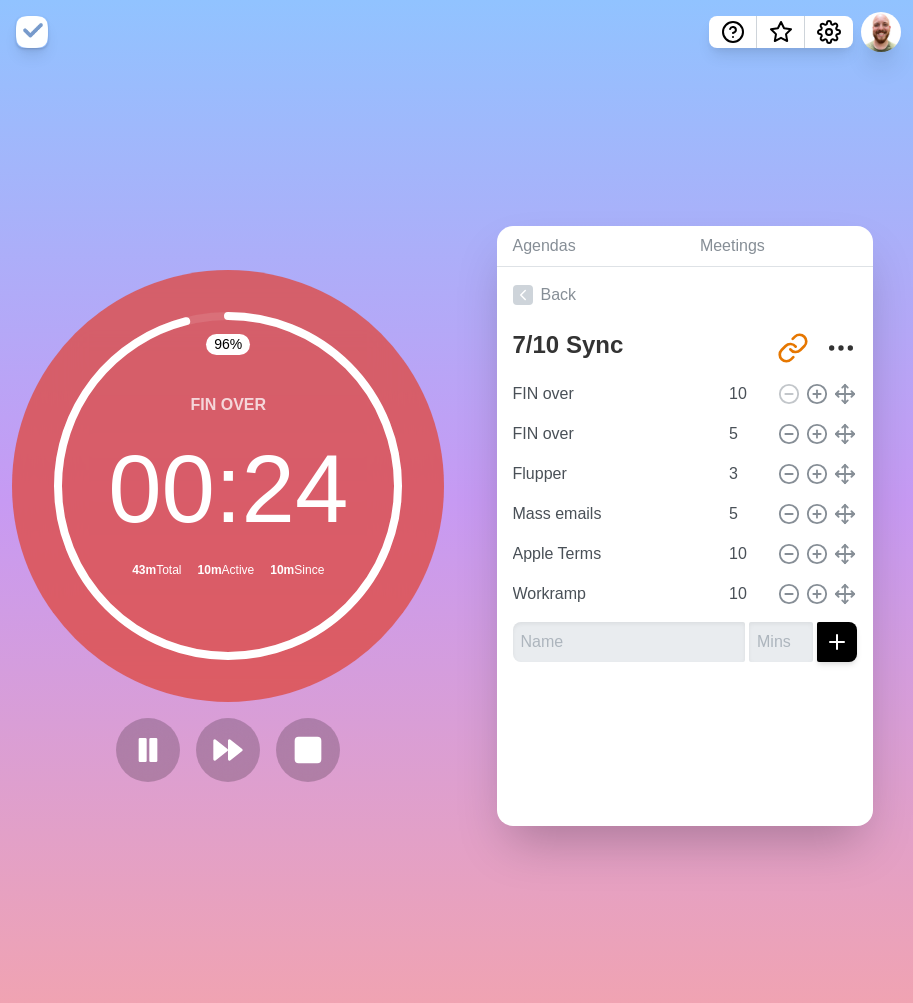 click on "Back     7/10 Sync   [URL][DOMAIN_NAME]           FIN over   10       FIN over   5       Flupper   3       Mass emails   5       Apple Terms   10       Workramp   10" at bounding box center [685, 546] 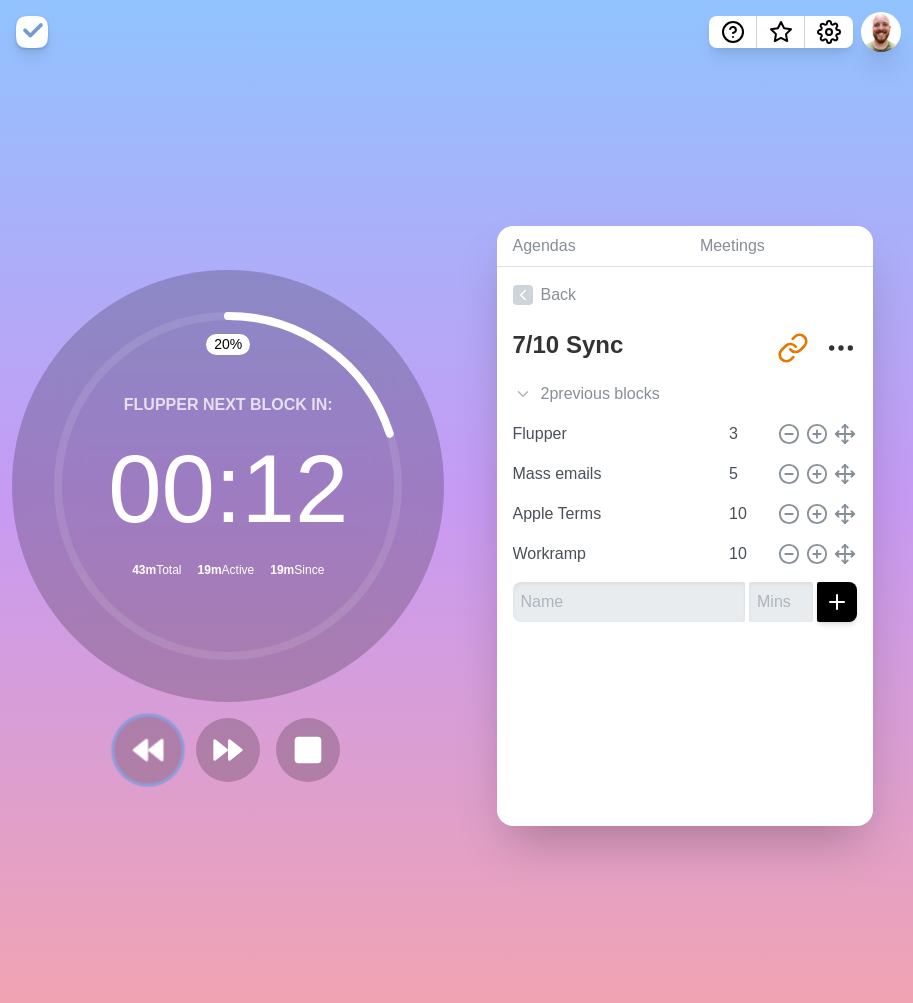 click 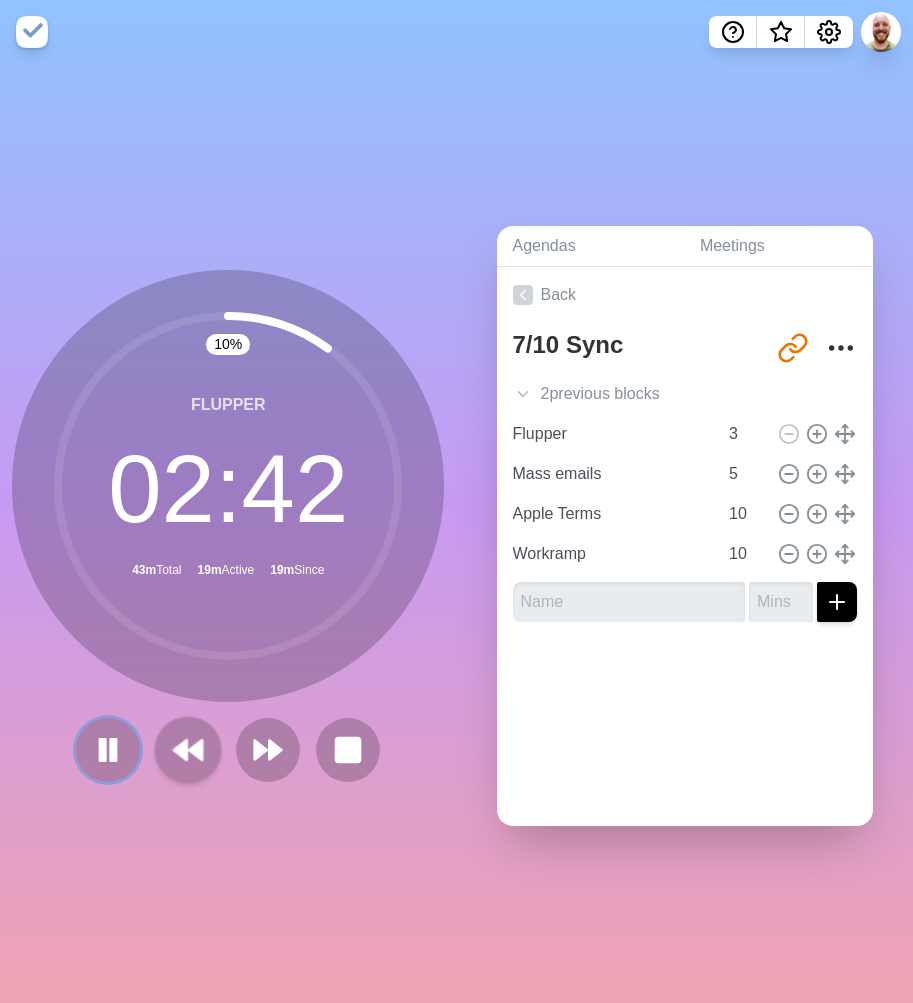 click 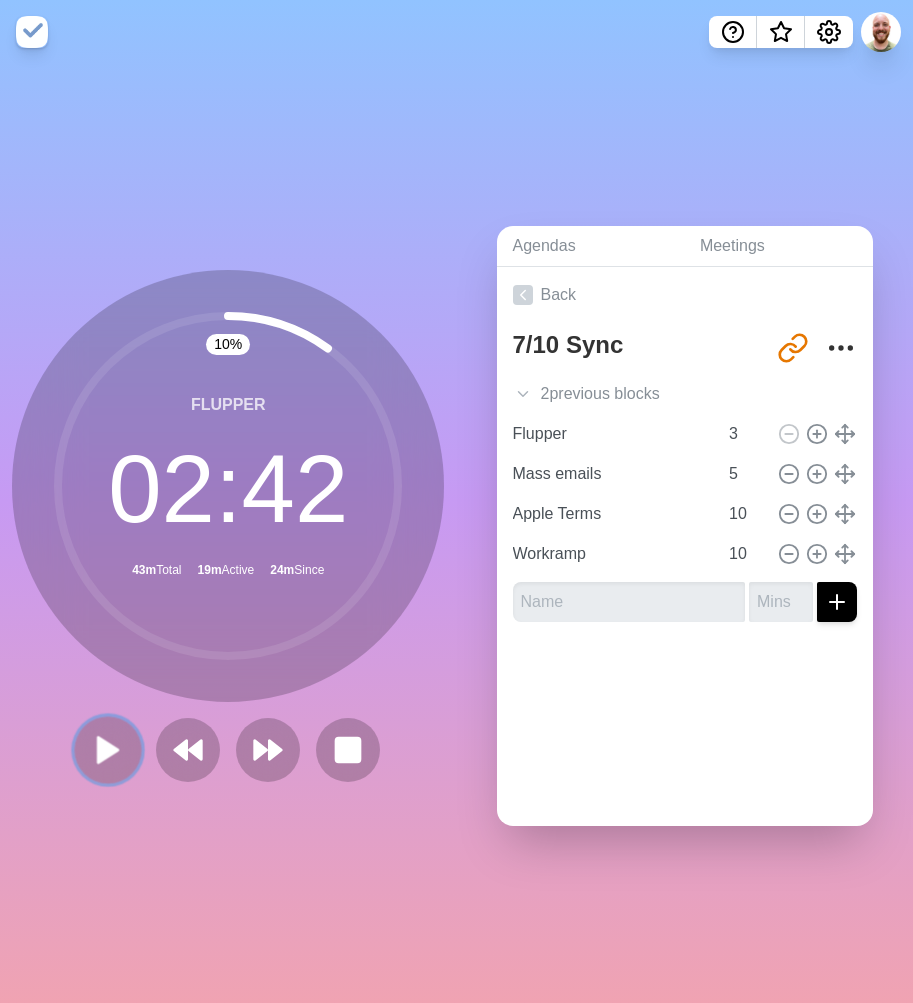click 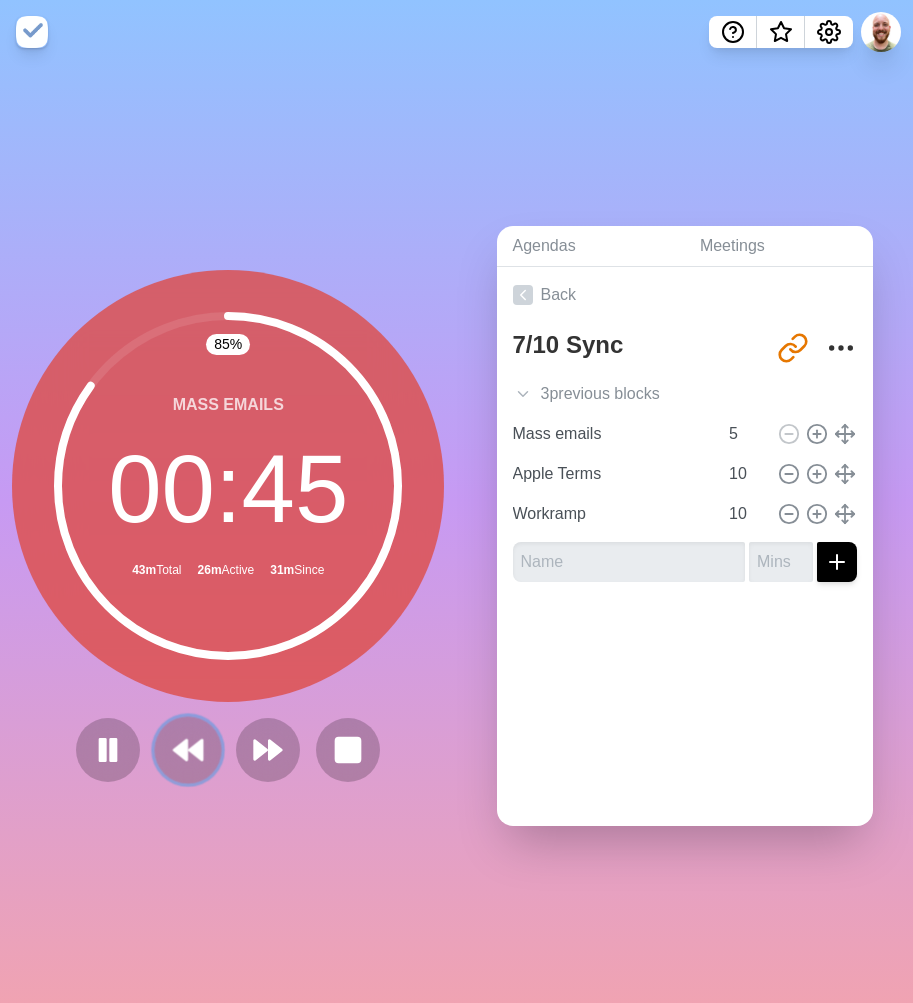 click 